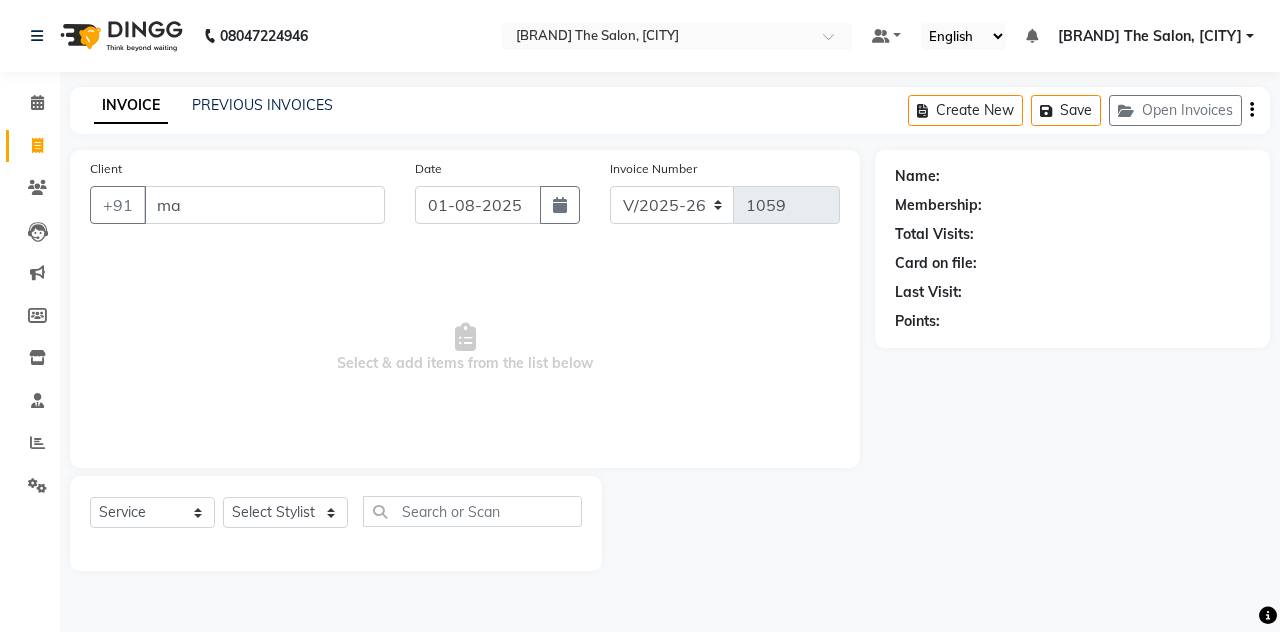 select on "7688" 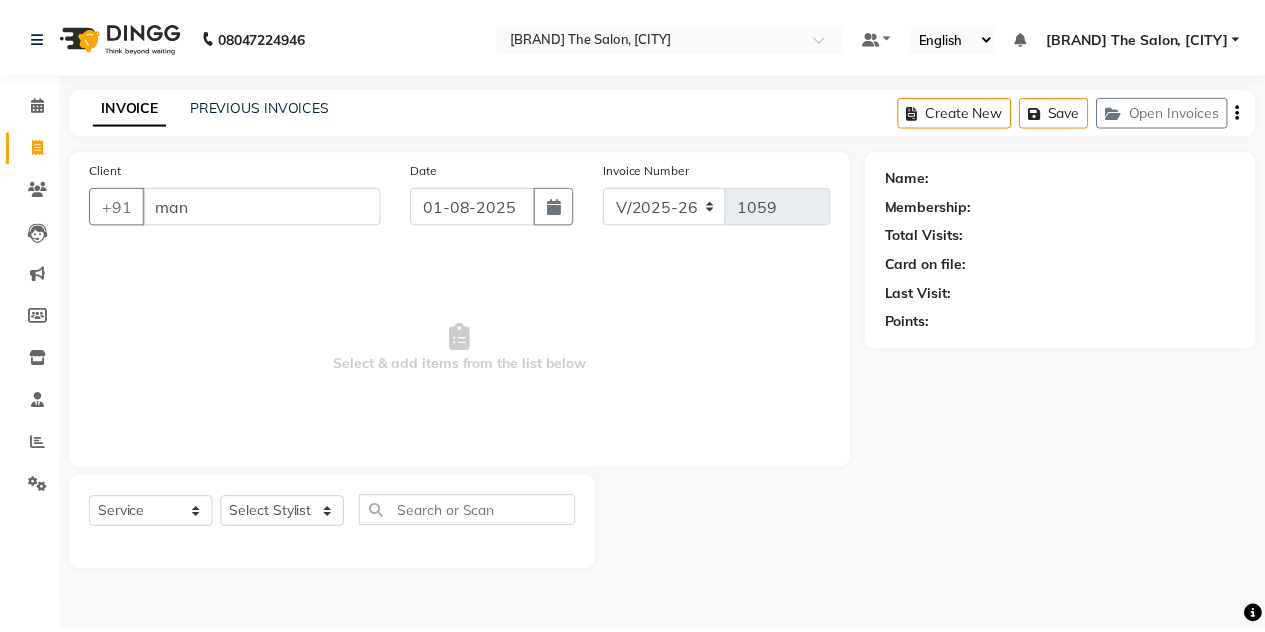 scroll, scrollTop: 0, scrollLeft: 0, axis: both 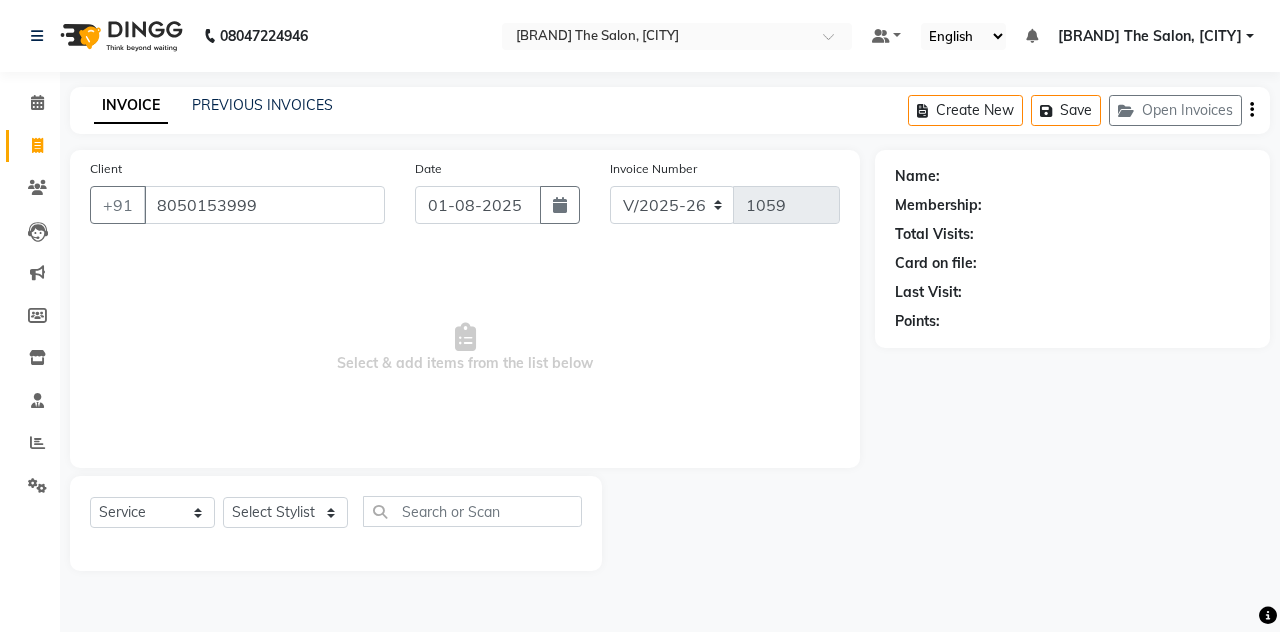 type on "8050153999" 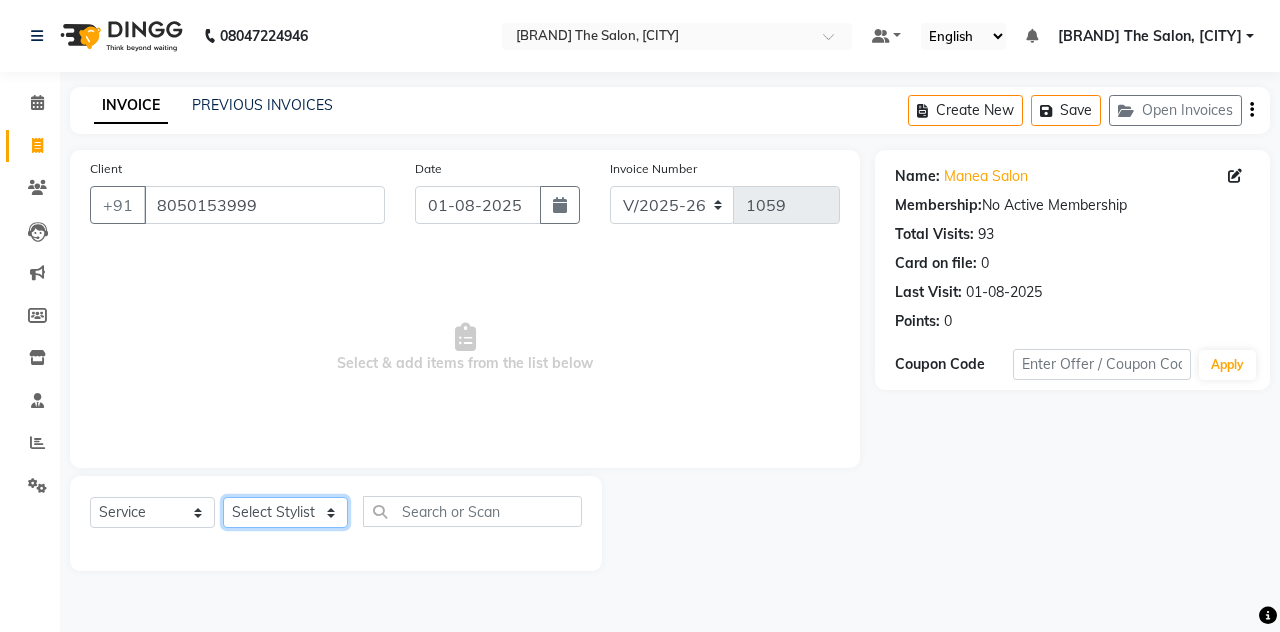 click on "Select Stylist [PERSON] [PERSON] [PERSON] [PERSON]  [BRAND] The Salon, [CITY] [PERSON] [PERSON] [PERSON]" 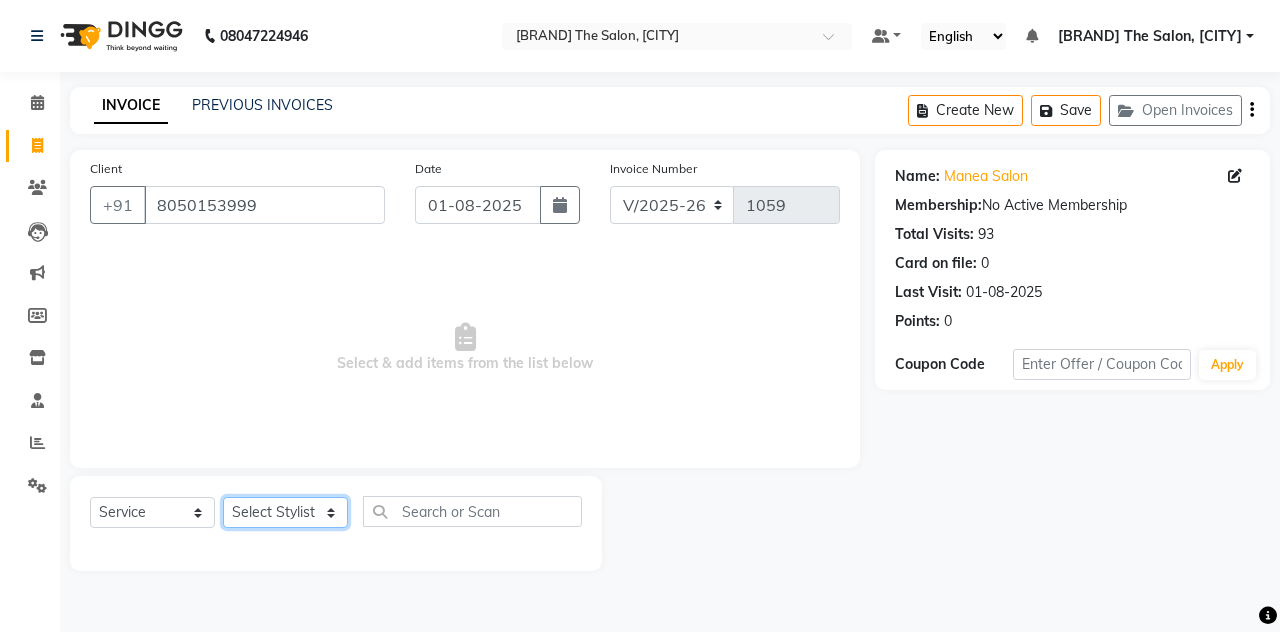 select on "76827" 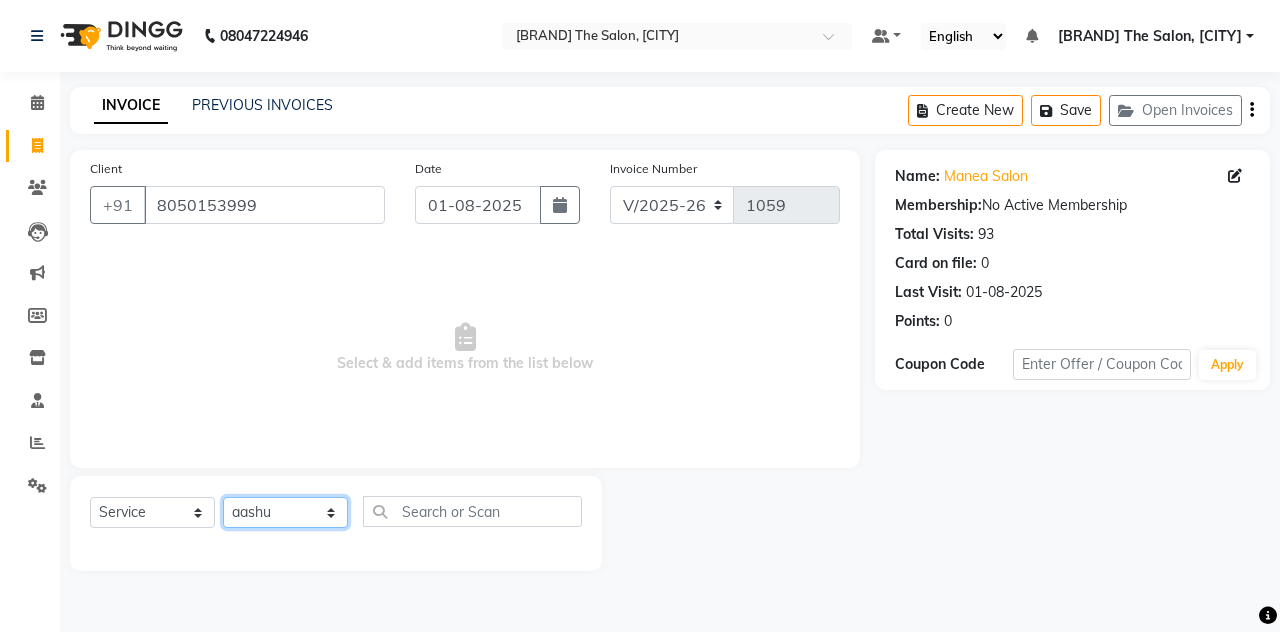 click on "Select Stylist [PERSON] [PERSON] [PERSON] [PERSON]  [BRAND] The Salon, [CITY] [PERSON] [PERSON] [PERSON]" 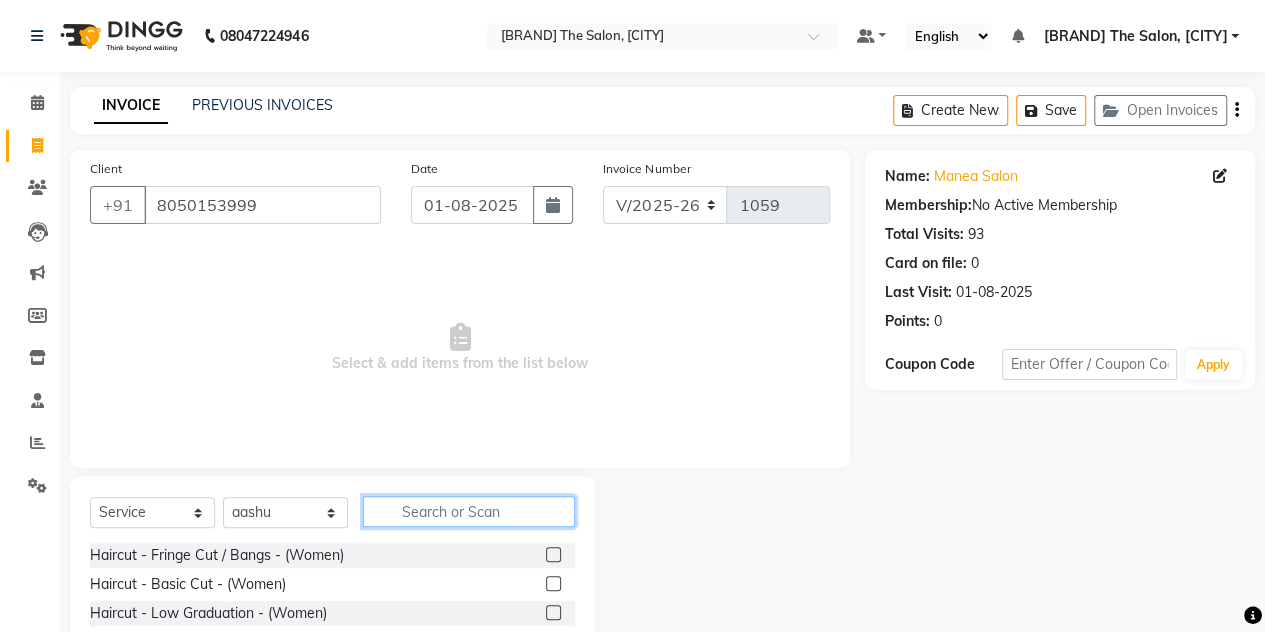 click 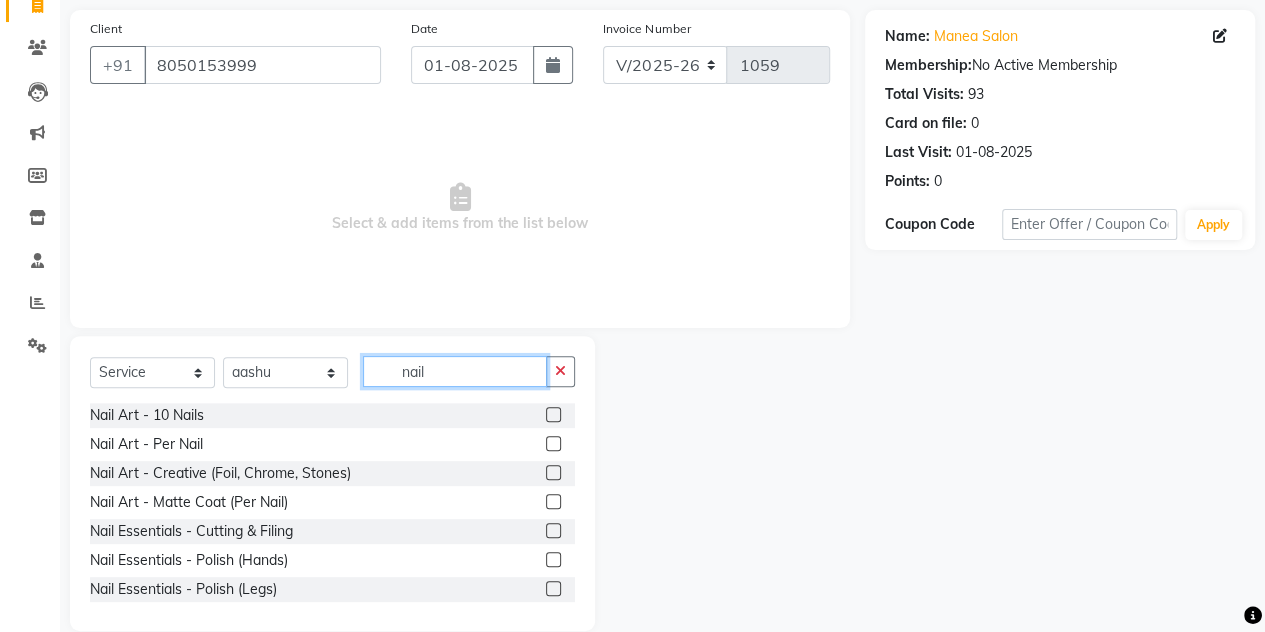 scroll, scrollTop: 168, scrollLeft: 0, axis: vertical 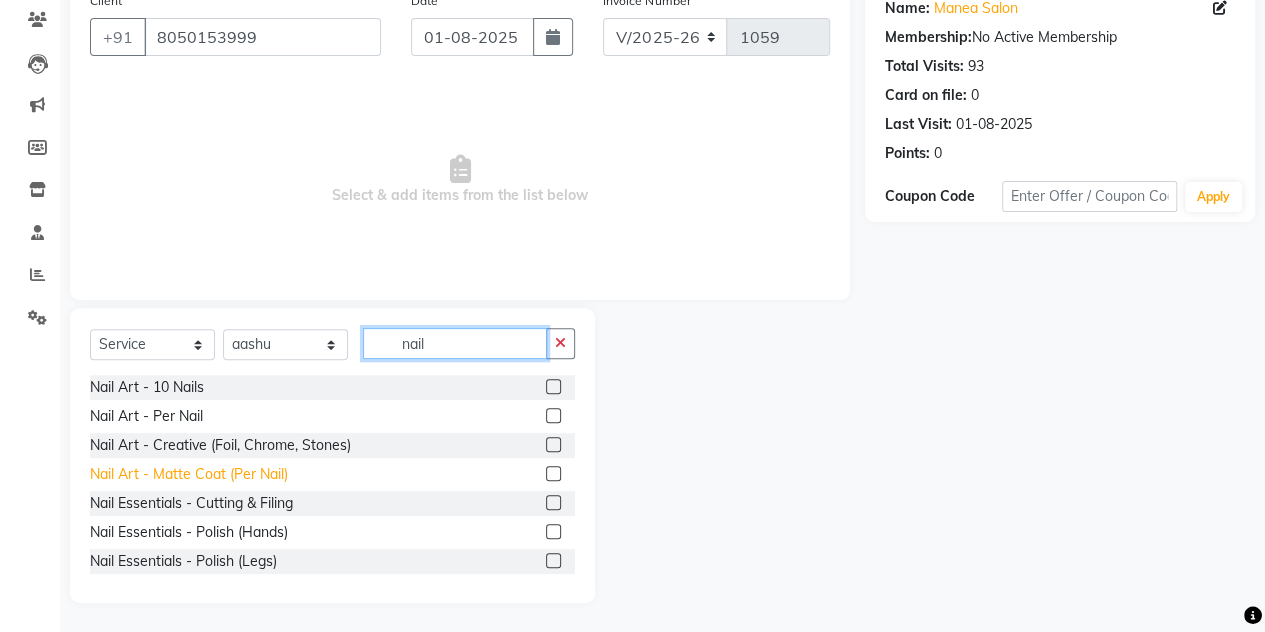 type on "nail" 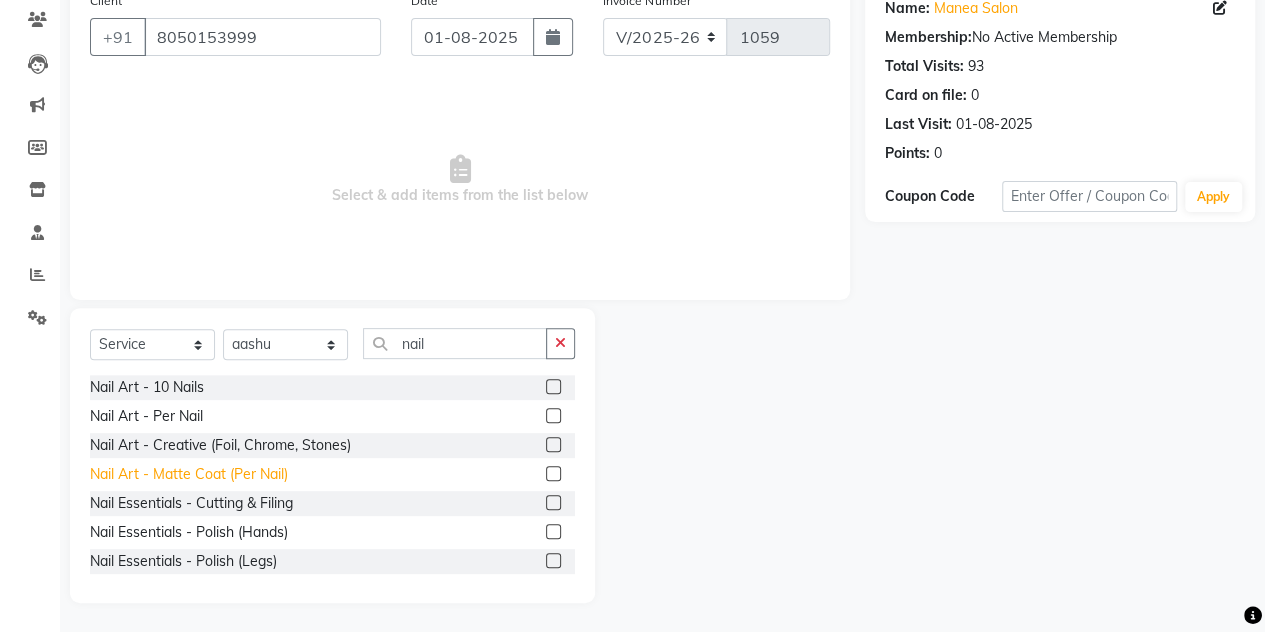 click on "Nail Art - Matte Coat (Per Nail)" 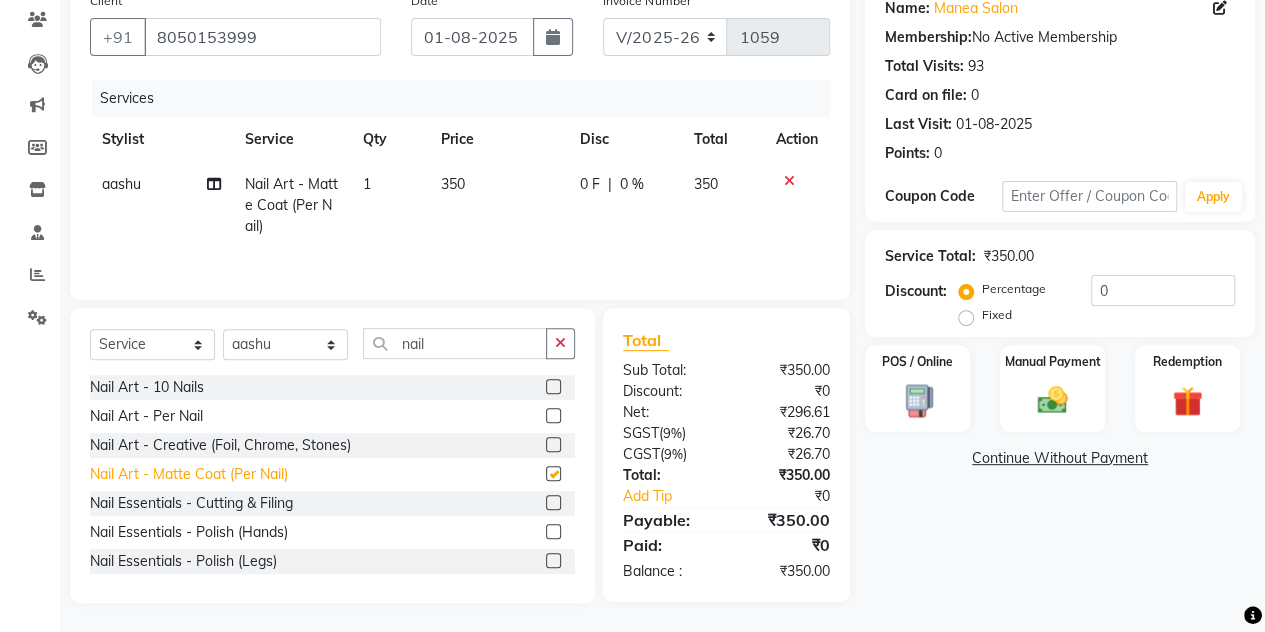checkbox on "false" 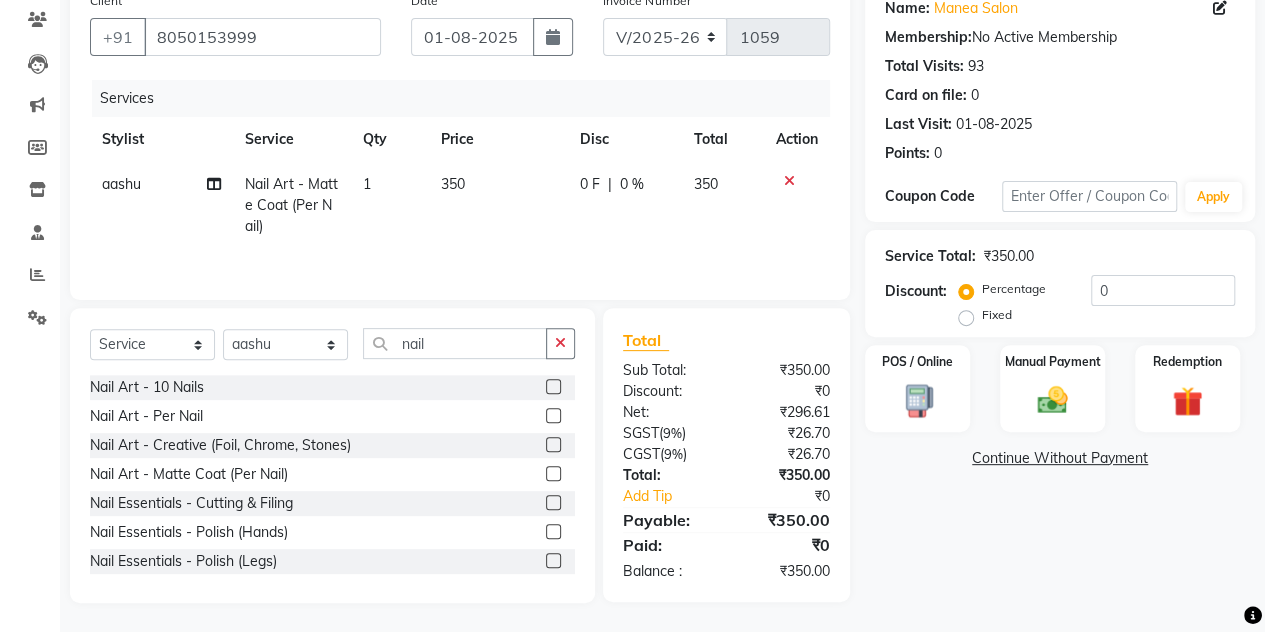 click 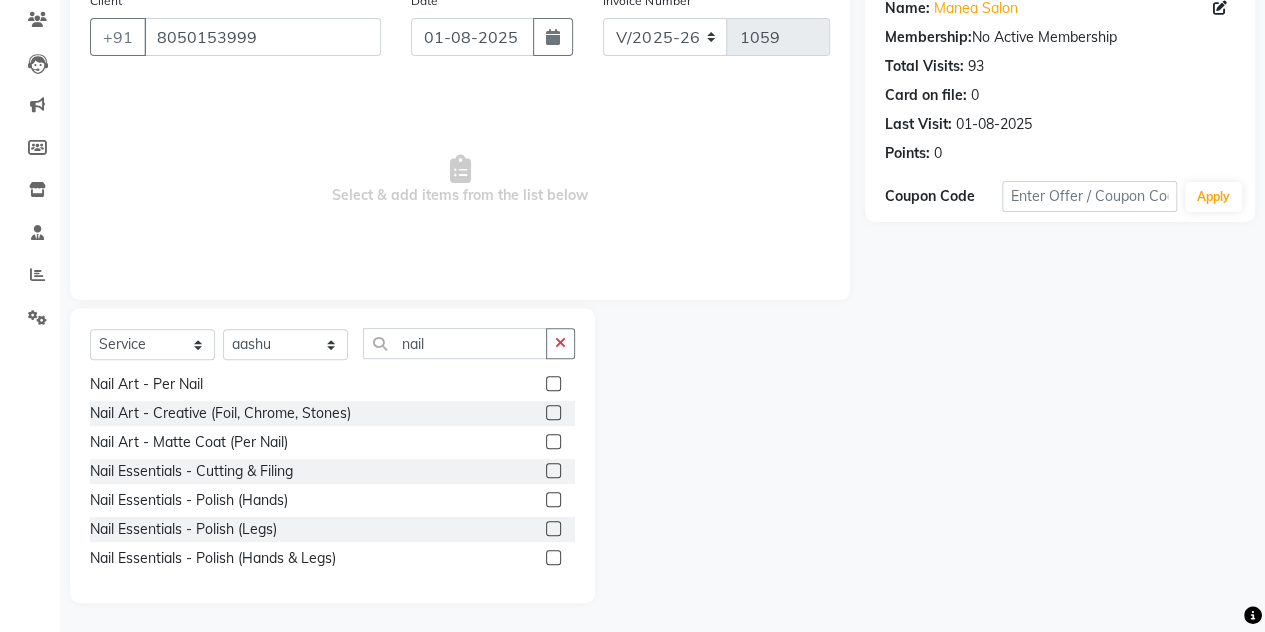 scroll, scrollTop: 0, scrollLeft: 0, axis: both 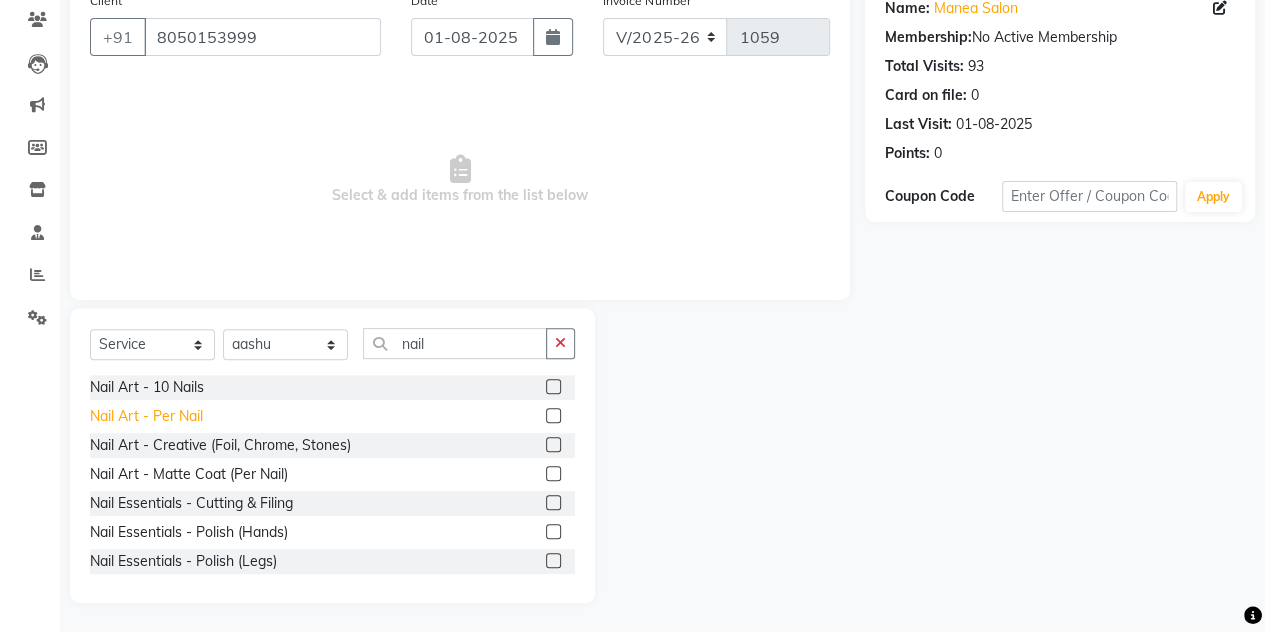click on "Nail Art - Per Nail" 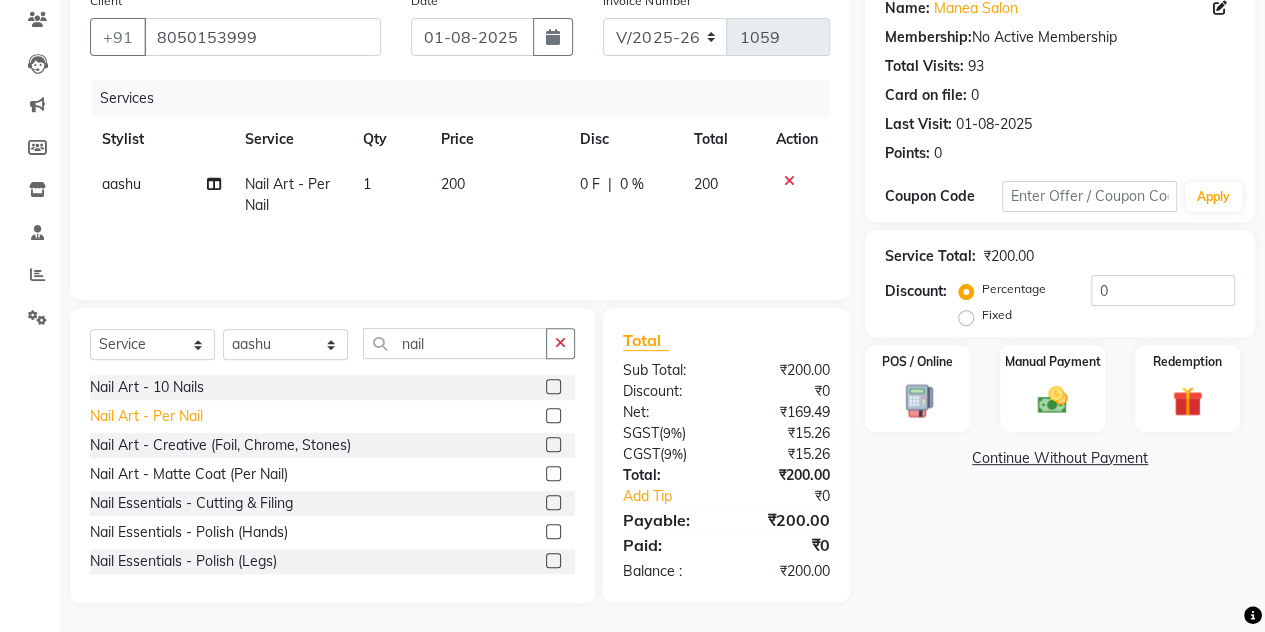 click on "Nail Art - Per Nail" 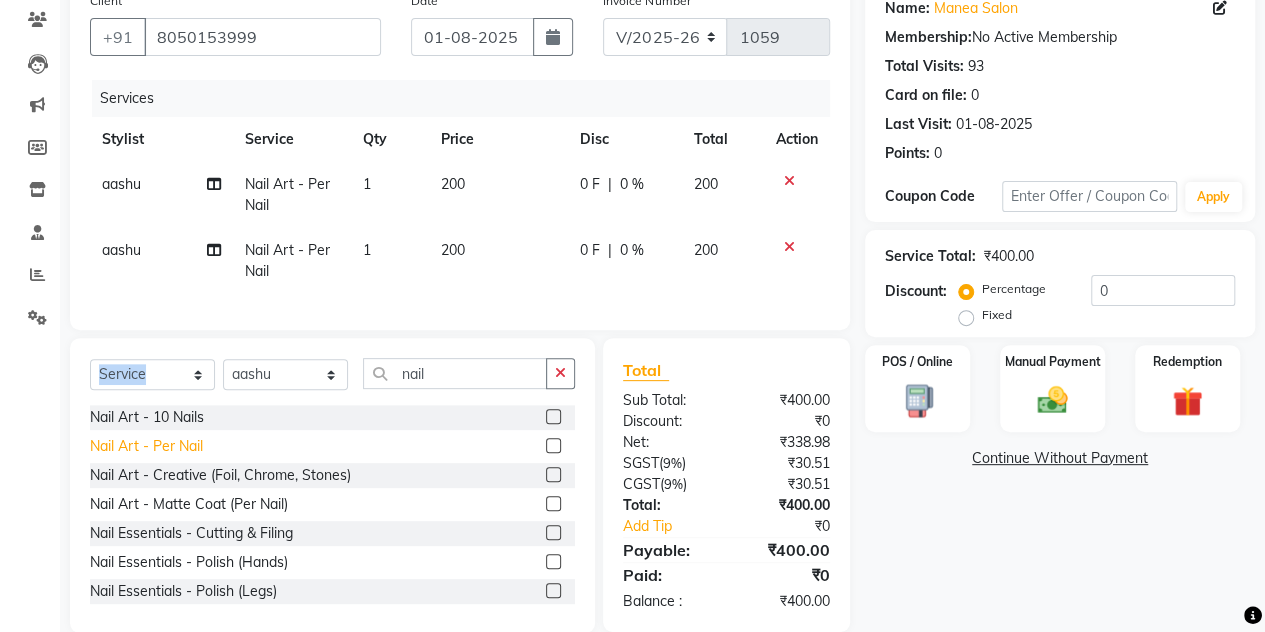 click on "Select  Service  Product  Membership  Package Voucher Prepaid Gift Card  Select Stylist [PERSON] [PERSON] [PERSON] [PERSON]  [BRAND] The Salon, [CITY] [PERSON] [PERSON] [PERSON]   nail" 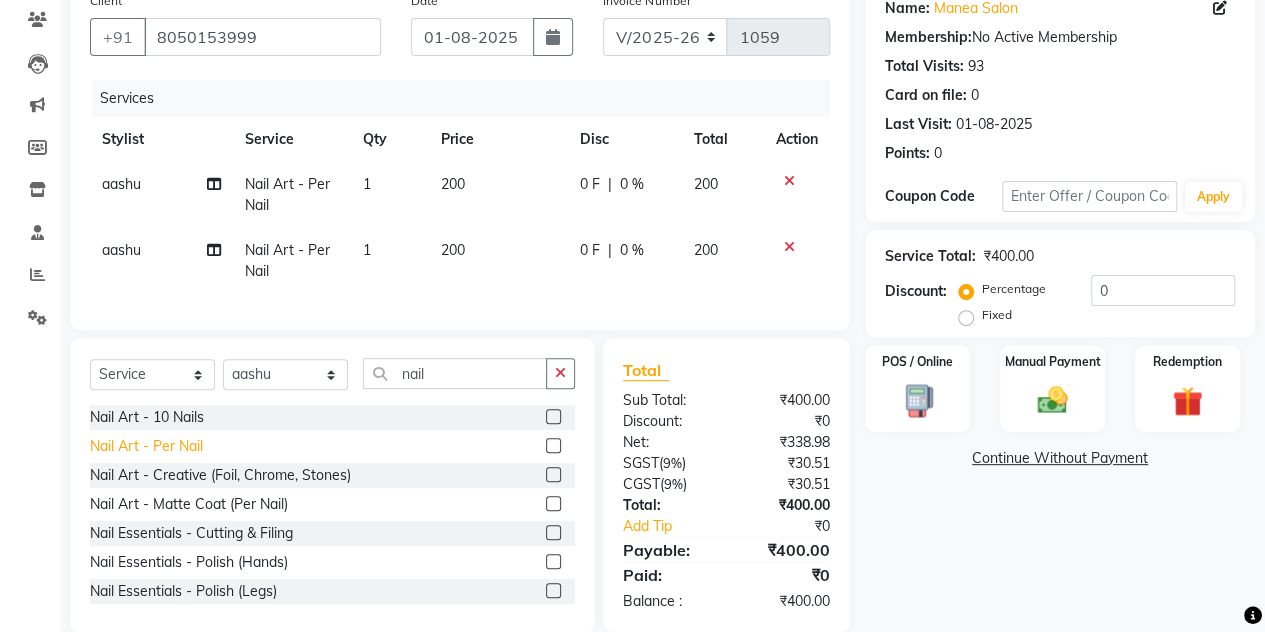 click on "Nail Art - Per Nail" 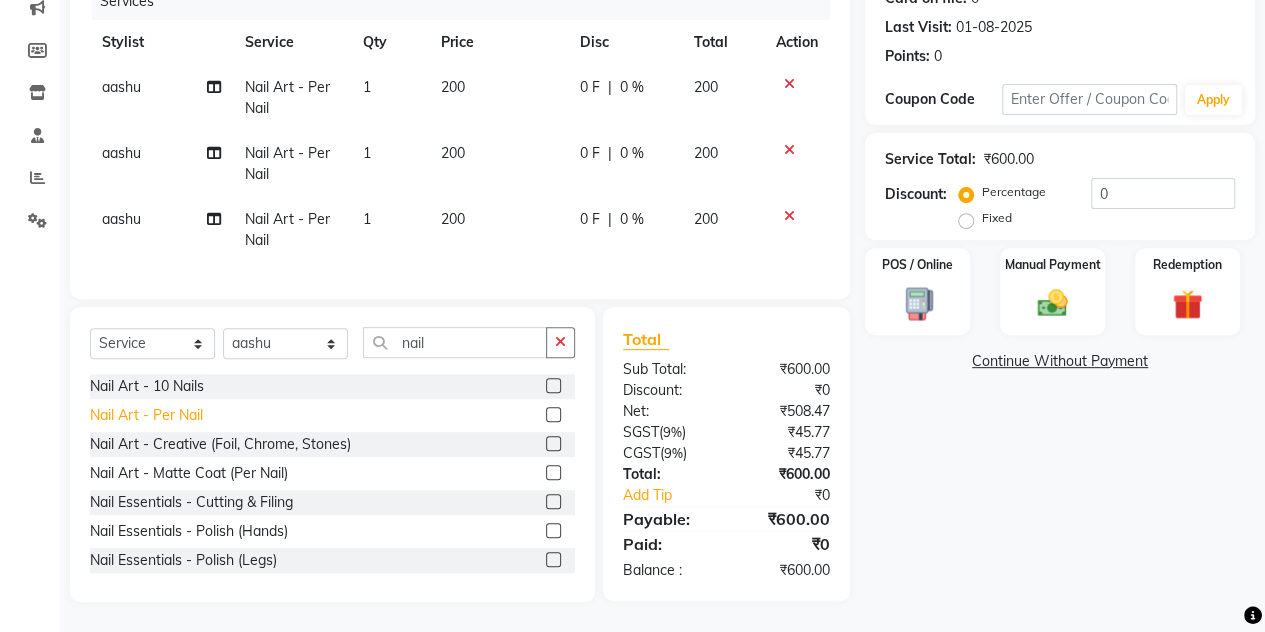 scroll, scrollTop: 280, scrollLeft: 0, axis: vertical 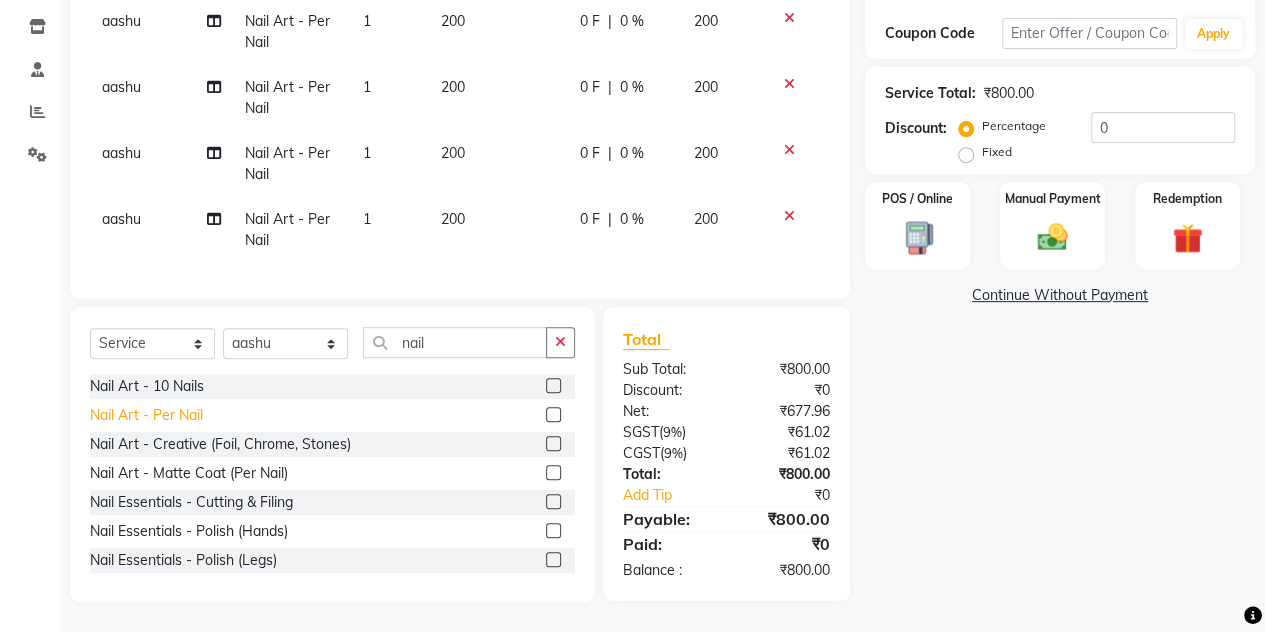 click on "Nail Art - Per Nail" 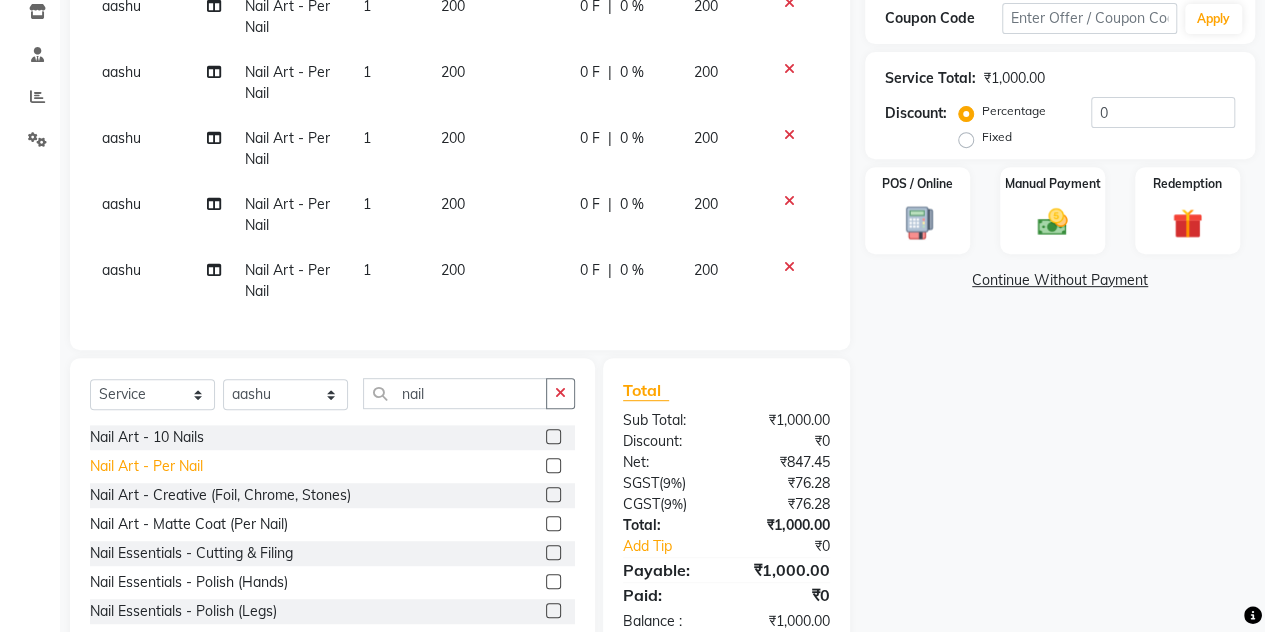 click on "Nail Art - Per Nail" 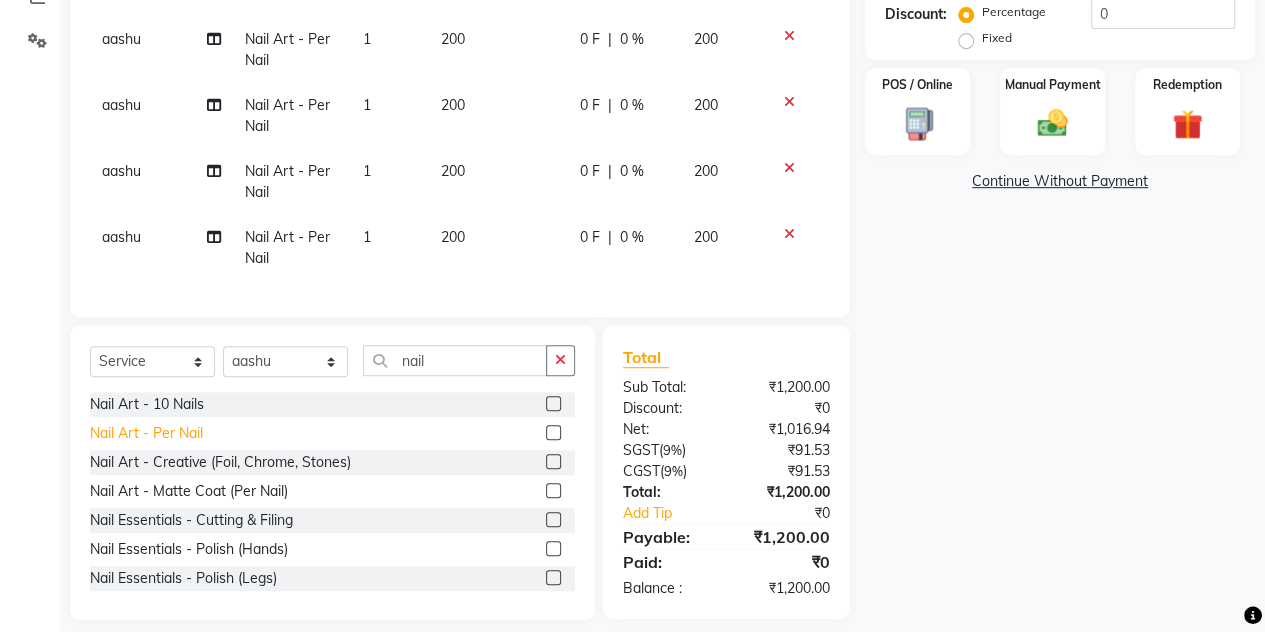 scroll, scrollTop: 453, scrollLeft: 0, axis: vertical 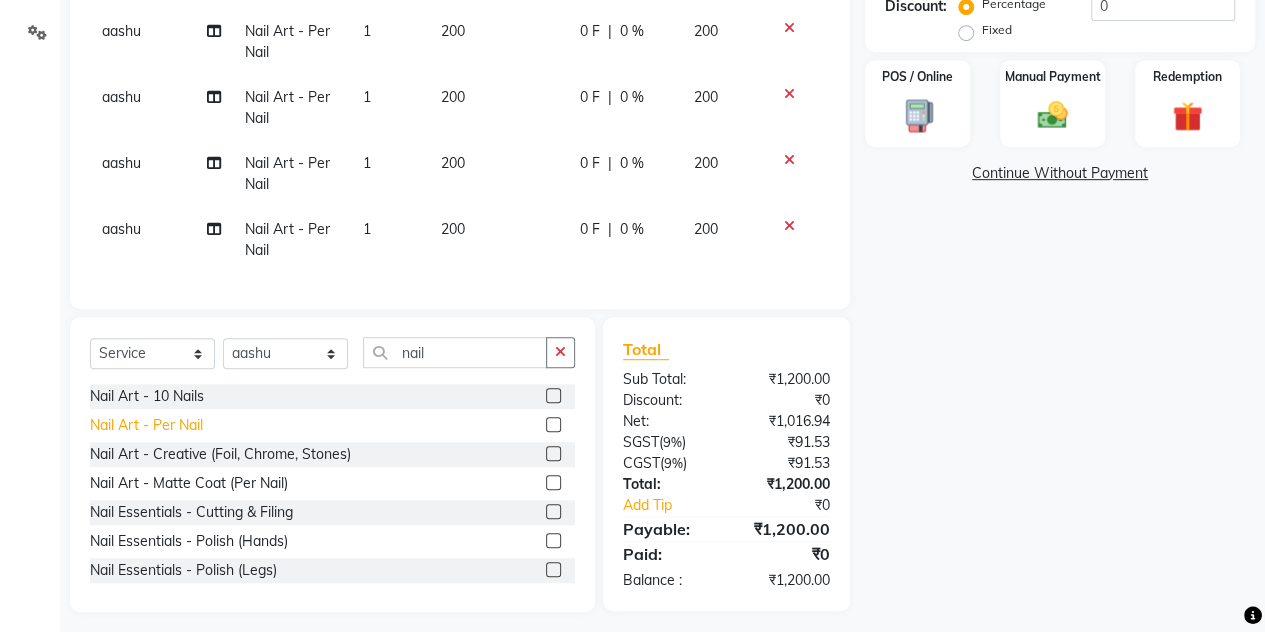 click on "Nail Art - Per Nail" 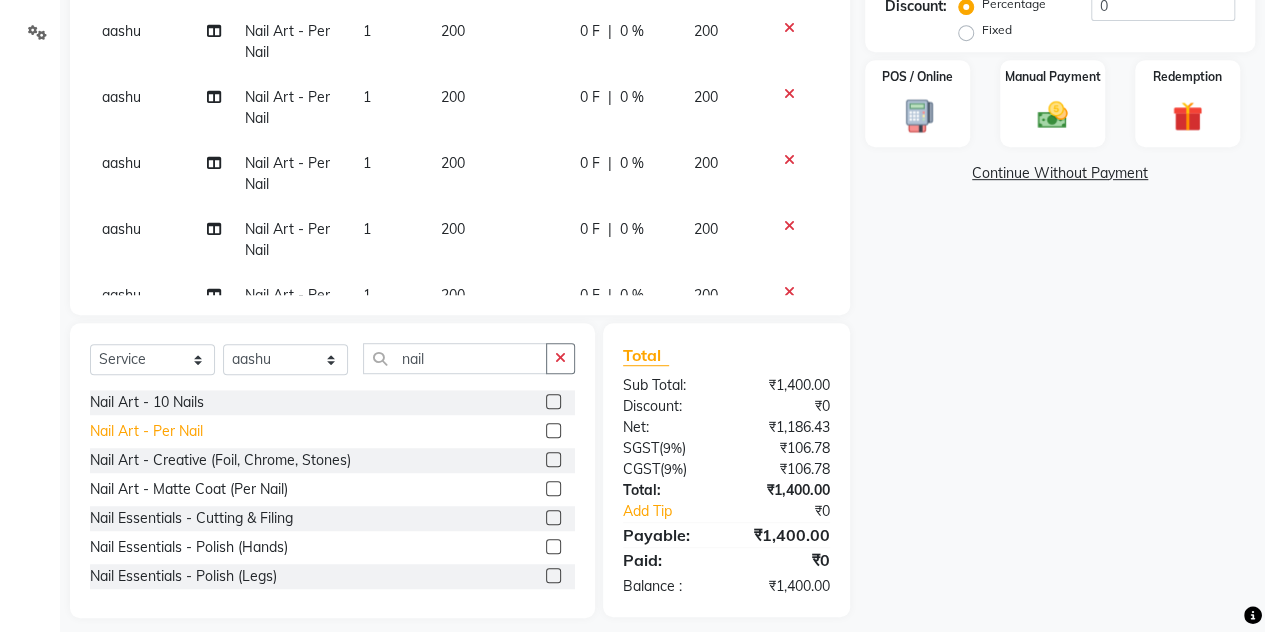 click on "Nail Art - Per Nail" 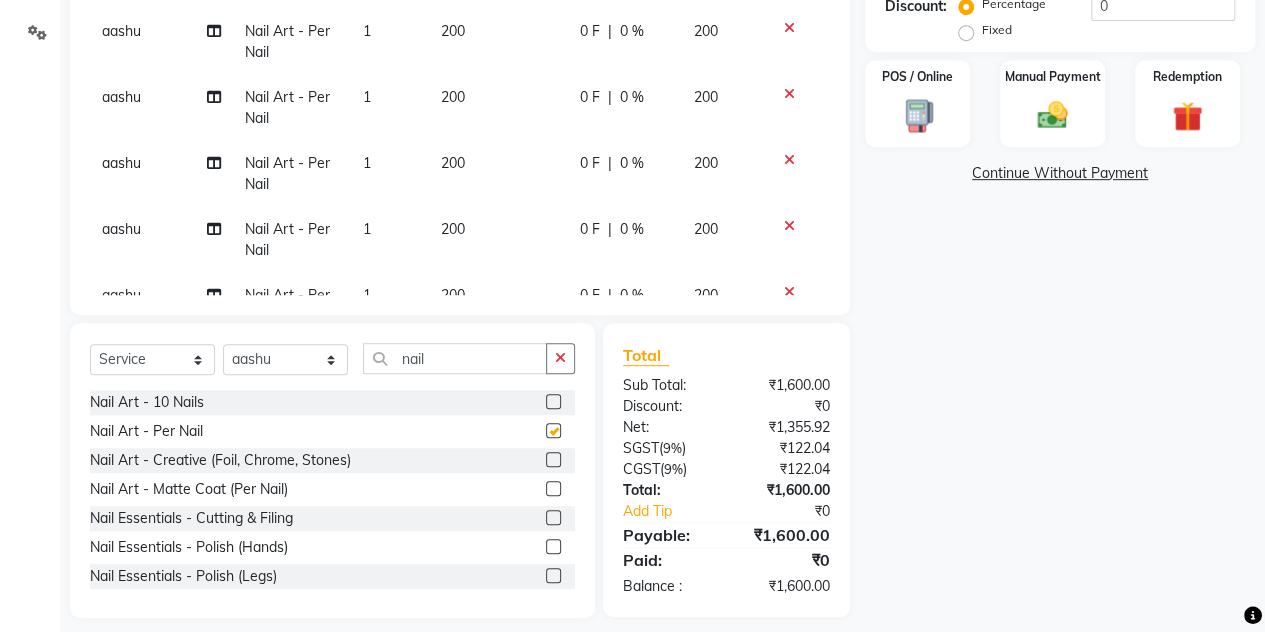 checkbox on "false" 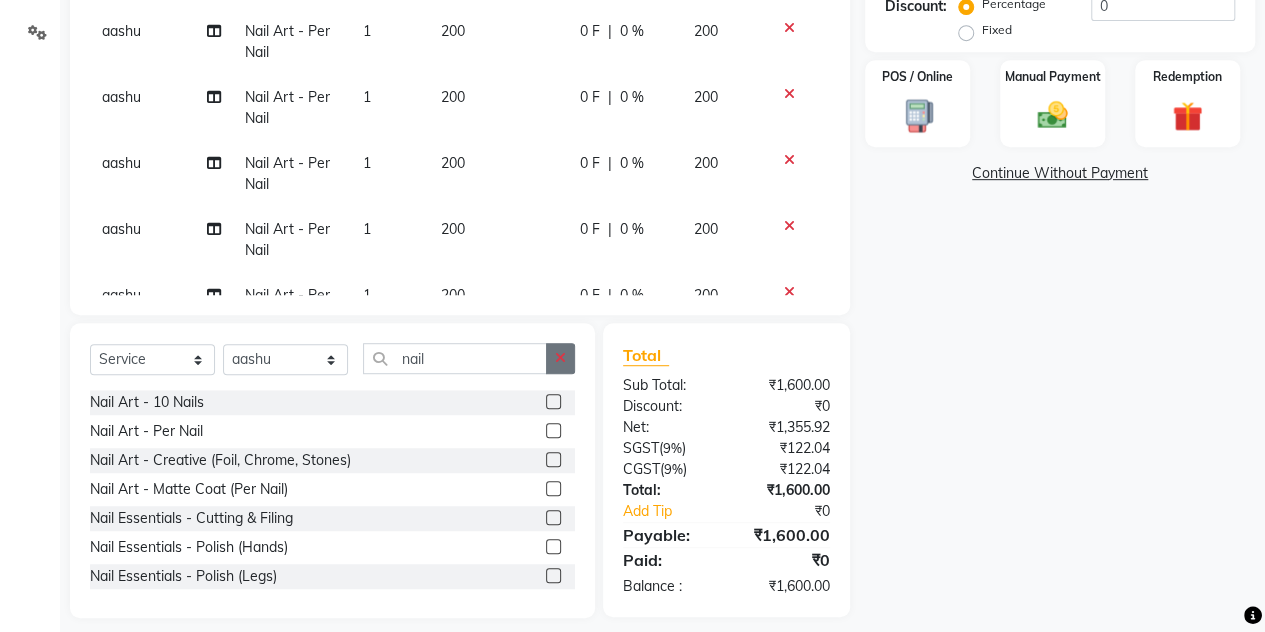 click 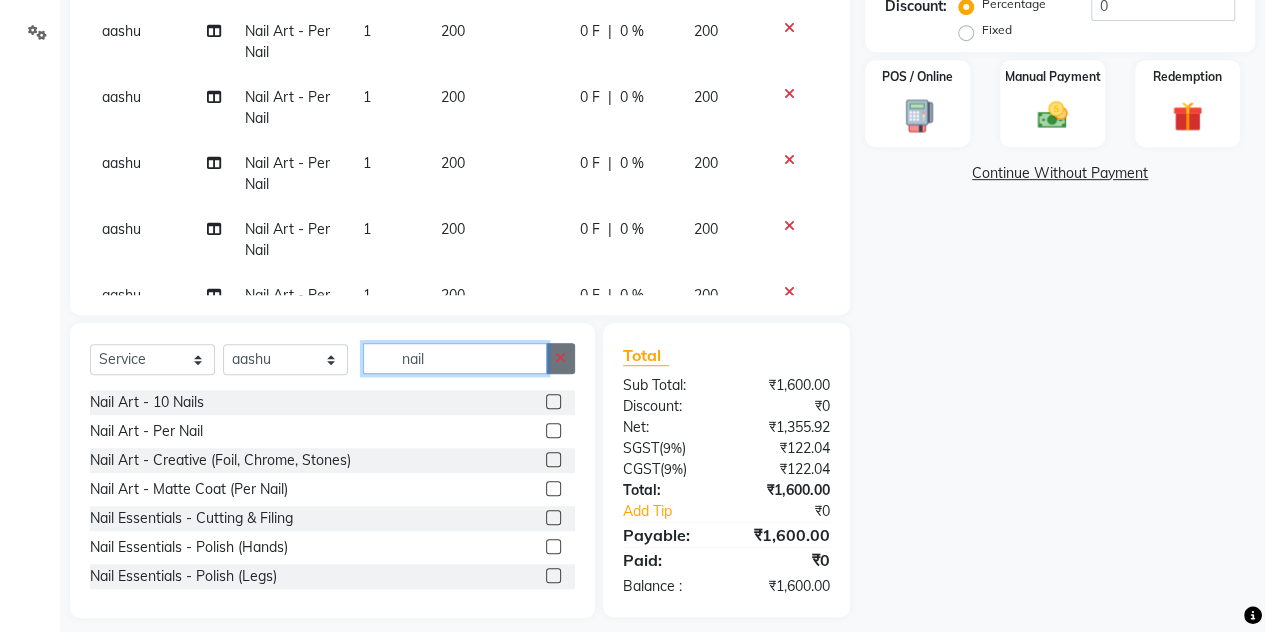 type 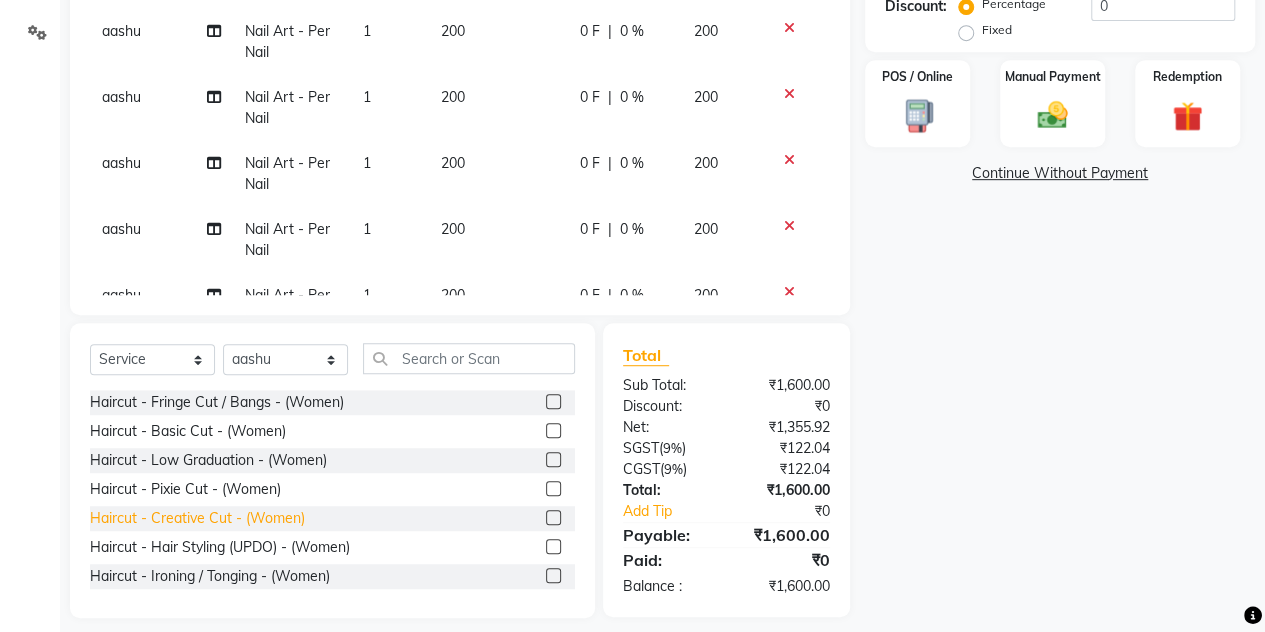 click on "Haircut - Creative Cut - (Women)" 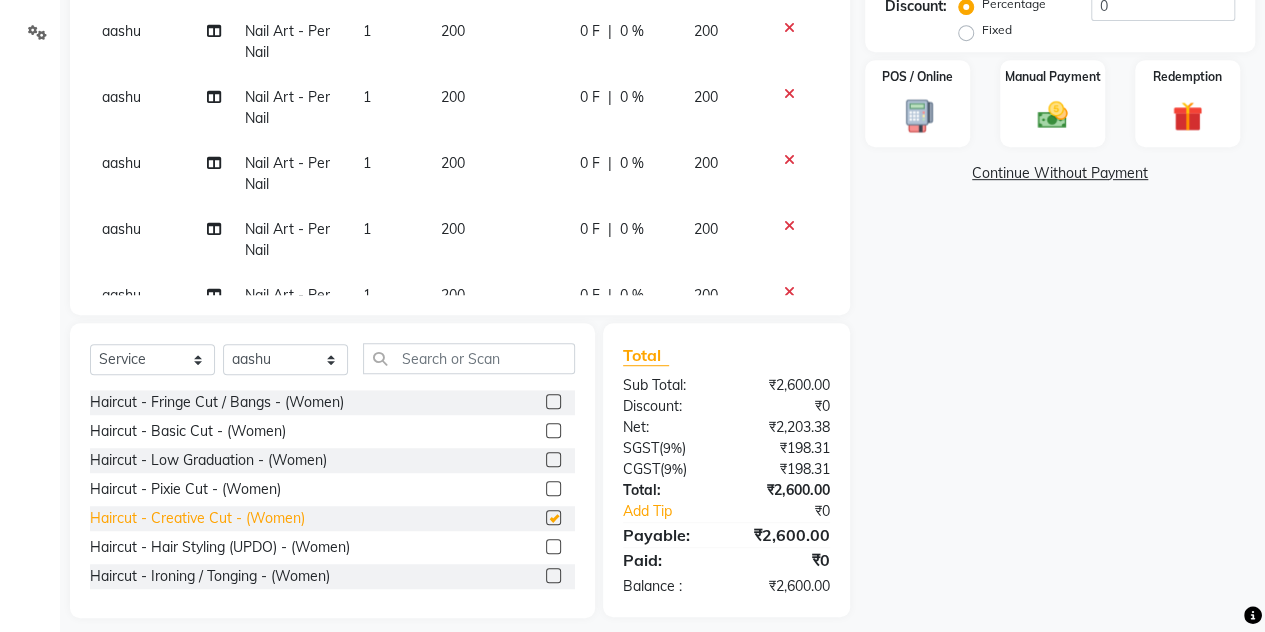 checkbox on "false" 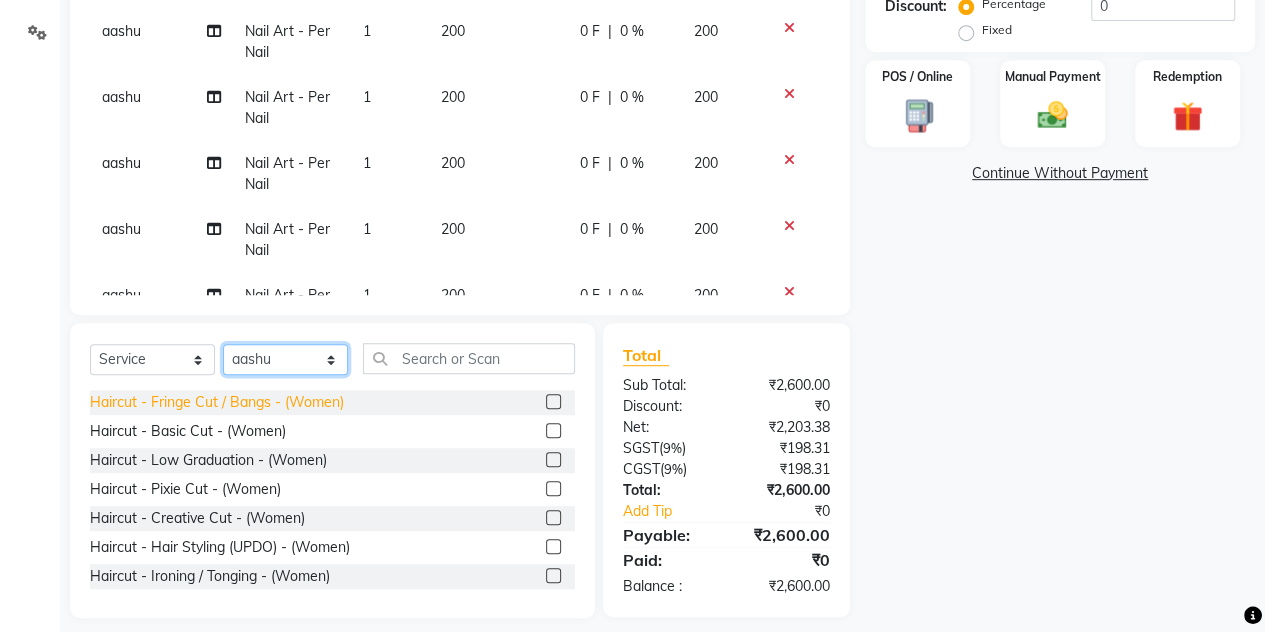 drag, startPoint x: 286, startPoint y: 358, endPoint x: 274, endPoint y: 408, distance: 51.41984 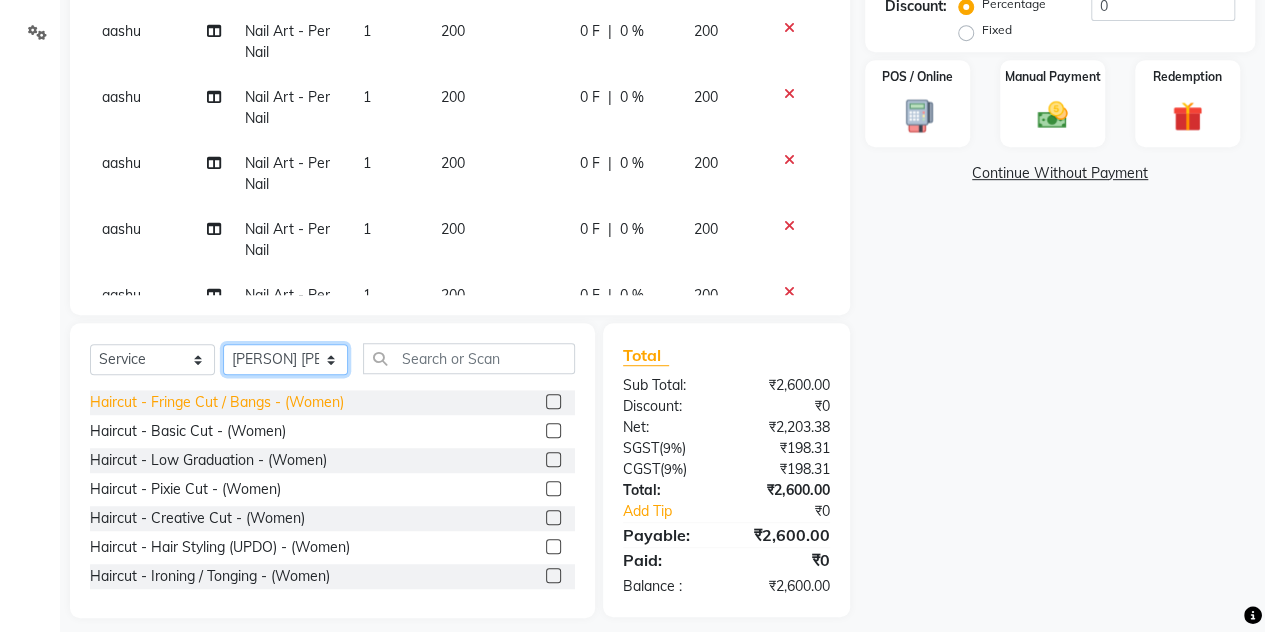 click on "Select Stylist [PERSON] [PERSON] [PERSON] [PERSON]  [BRAND] The Salon, [CITY] [PERSON] [PERSON] [PERSON]" 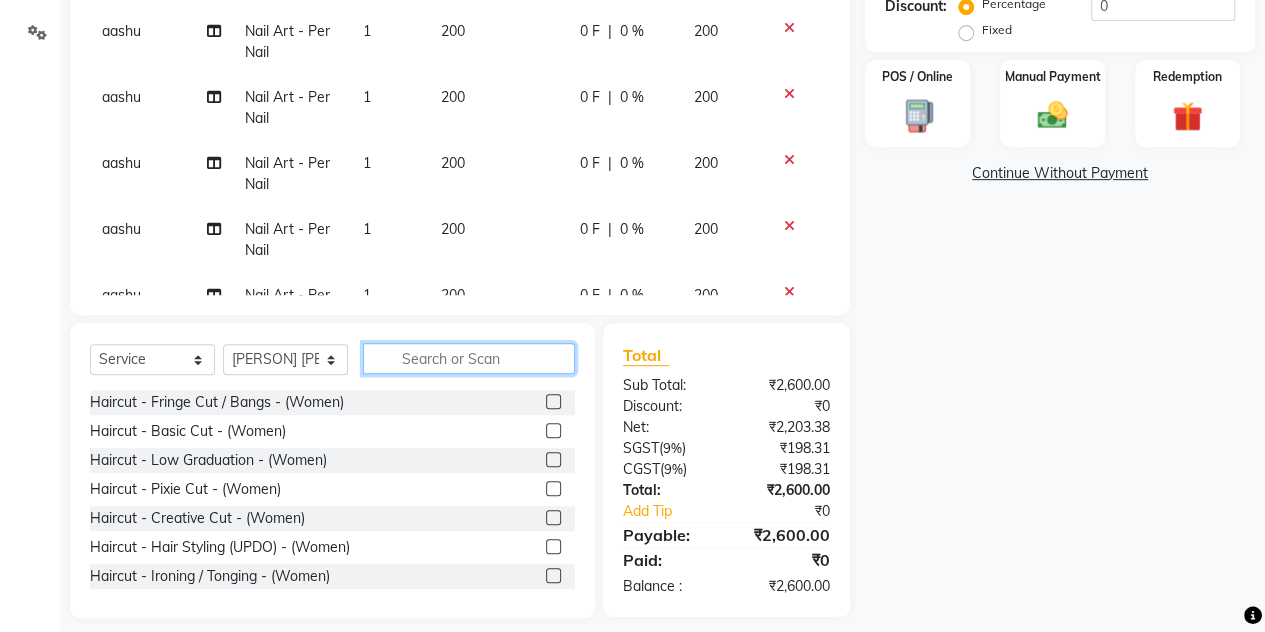 click 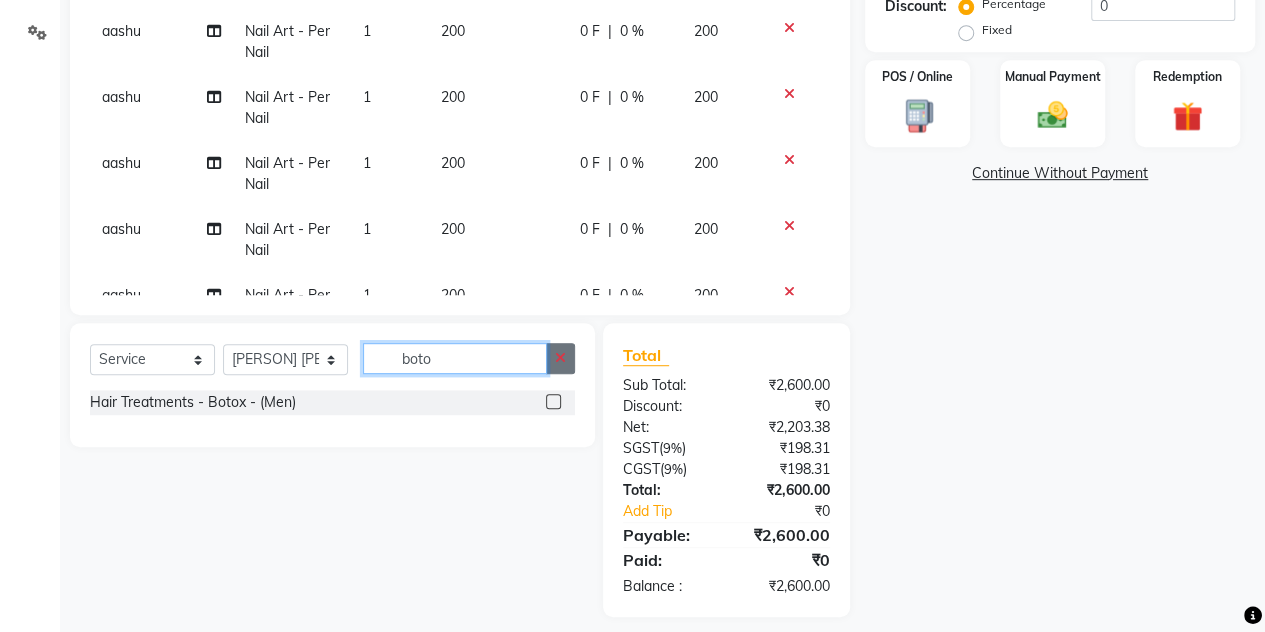 type on "boto" 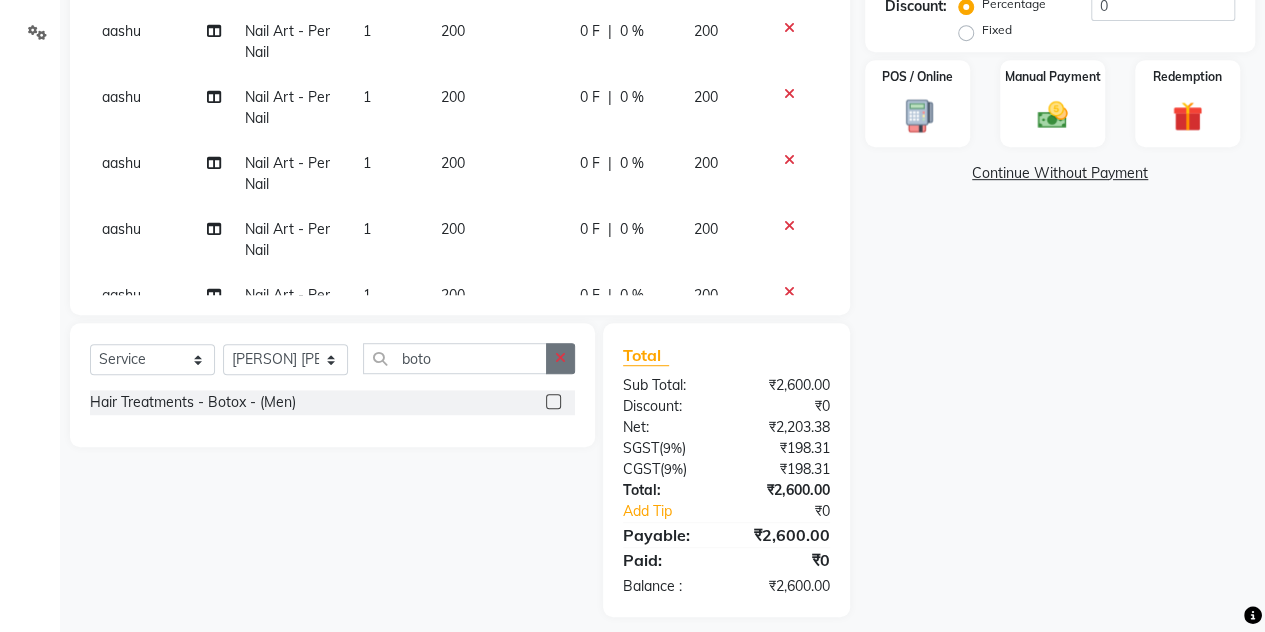 click 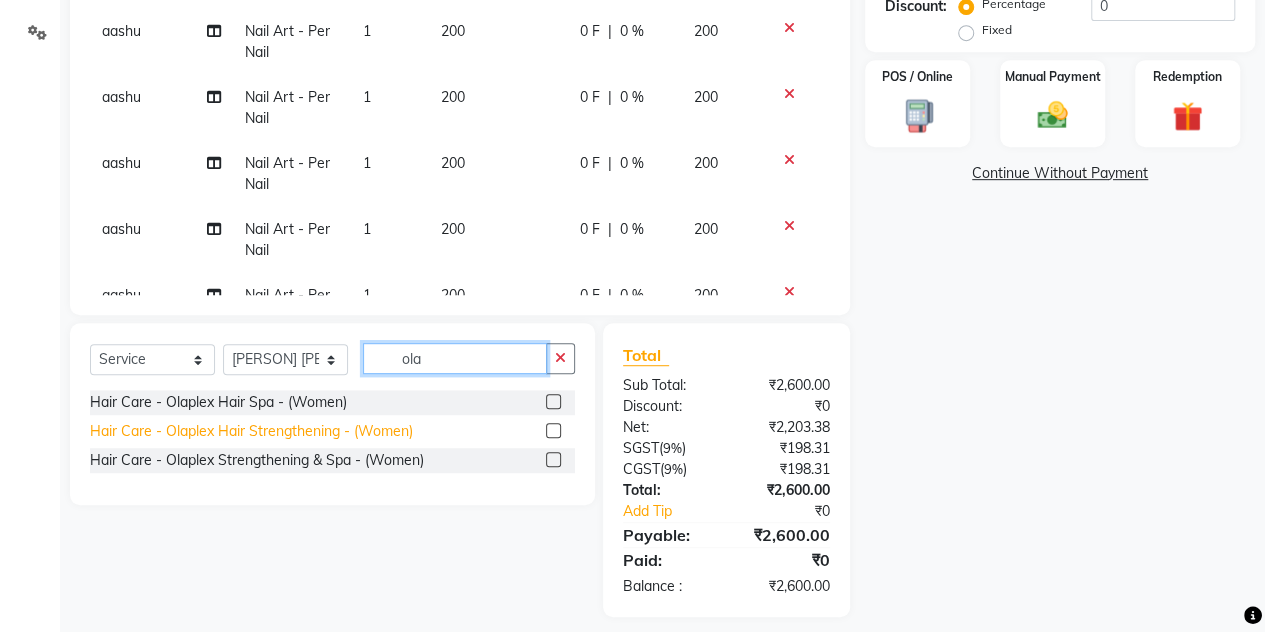 type on "ola" 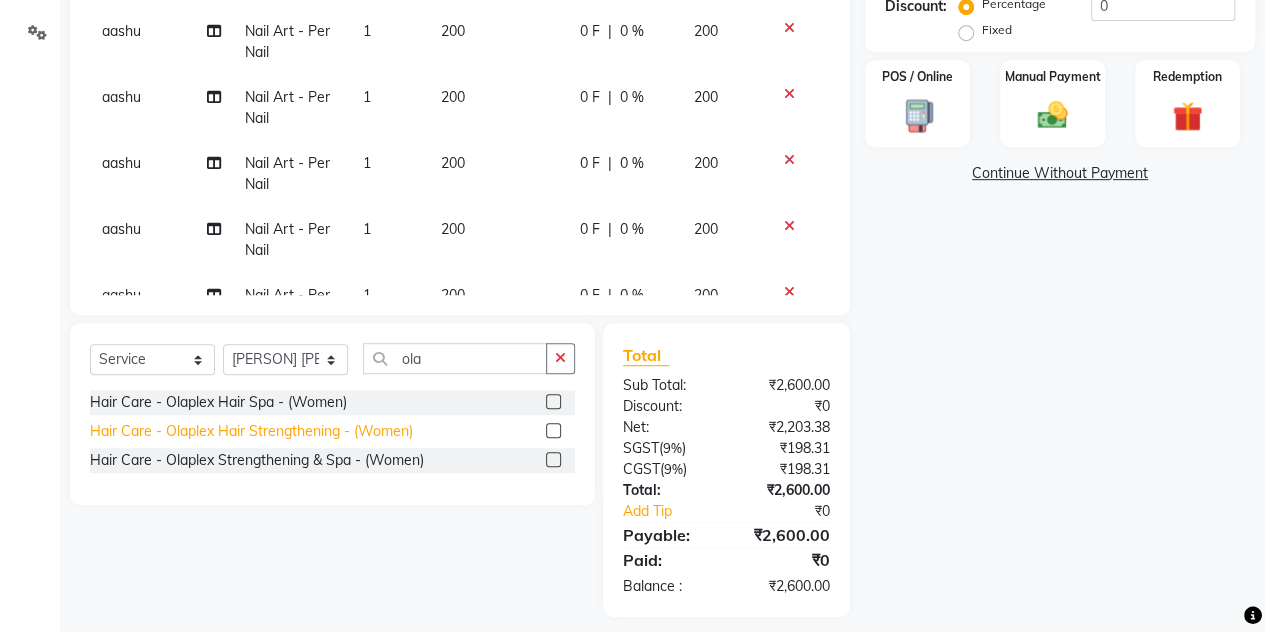 click on "Hair Care - Olaplex Hair Strengthening - (Women)" 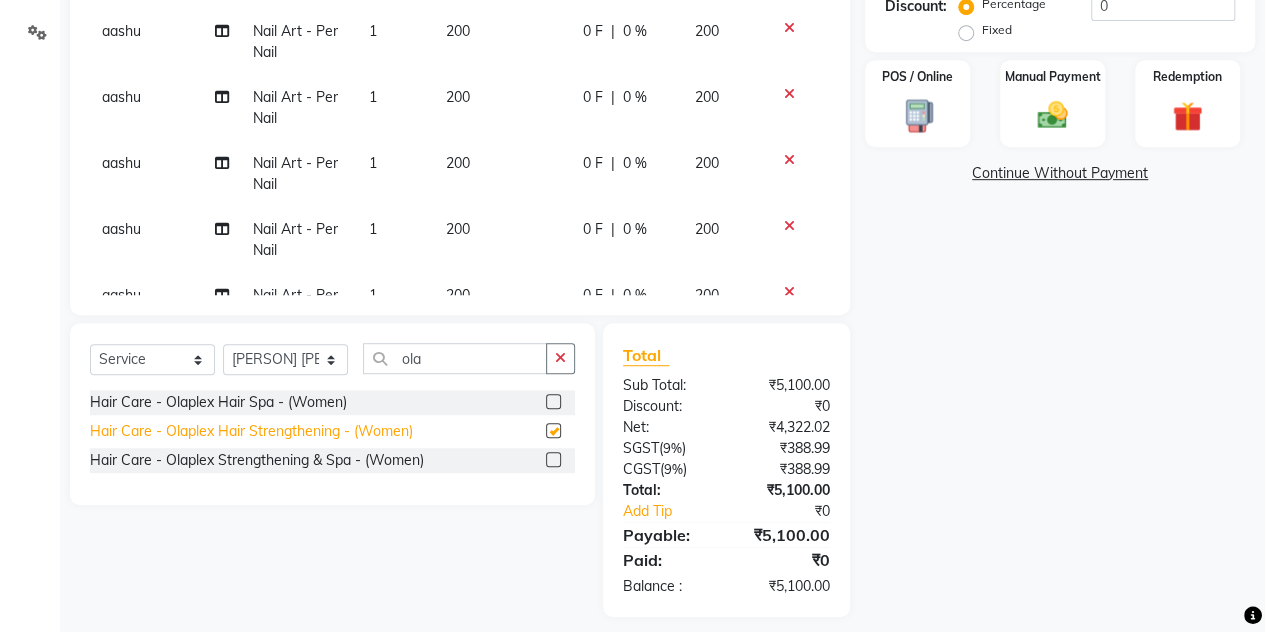 checkbox on "false" 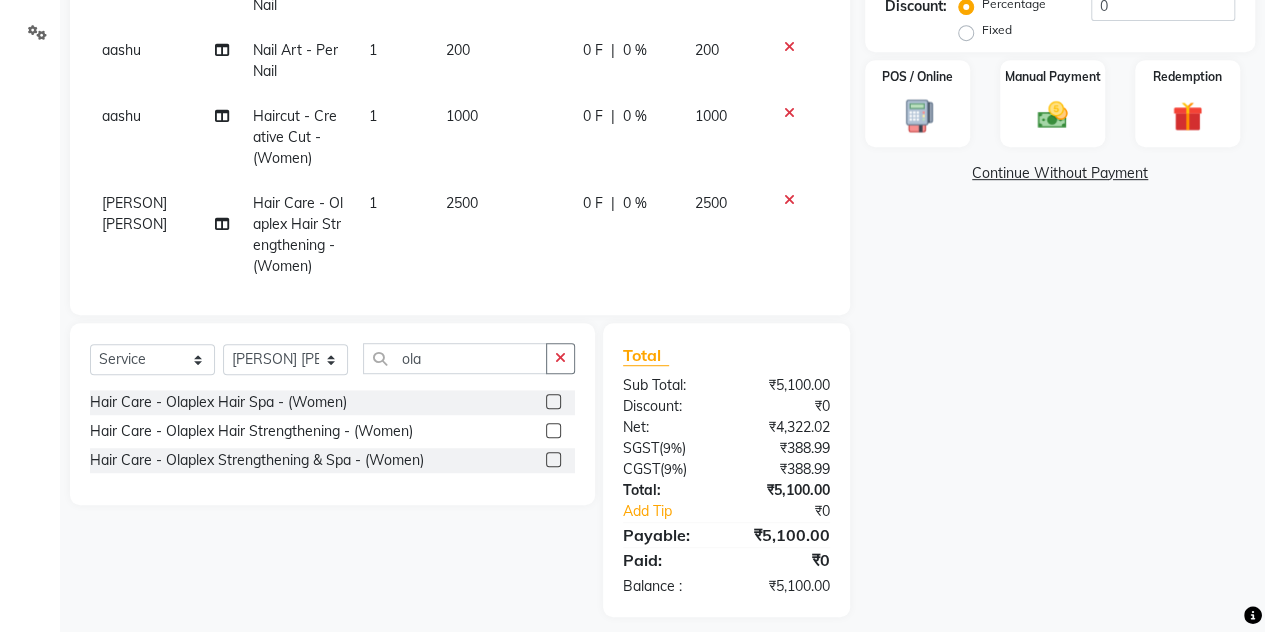 scroll, scrollTop: 336, scrollLeft: 0, axis: vertical 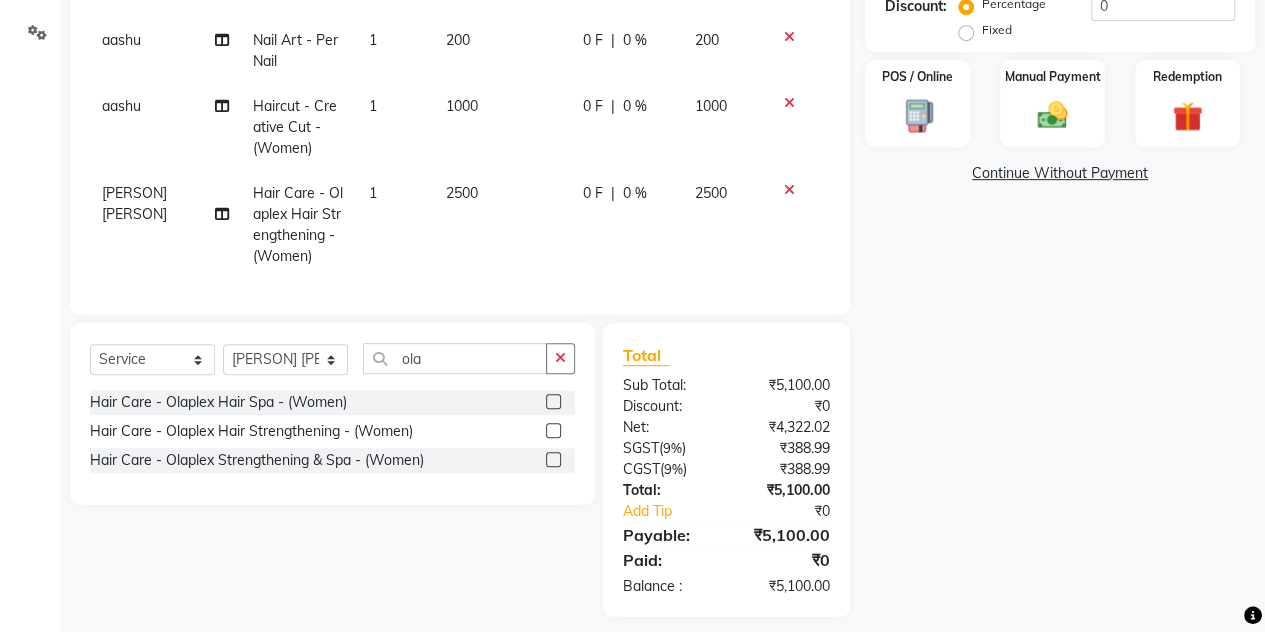 click 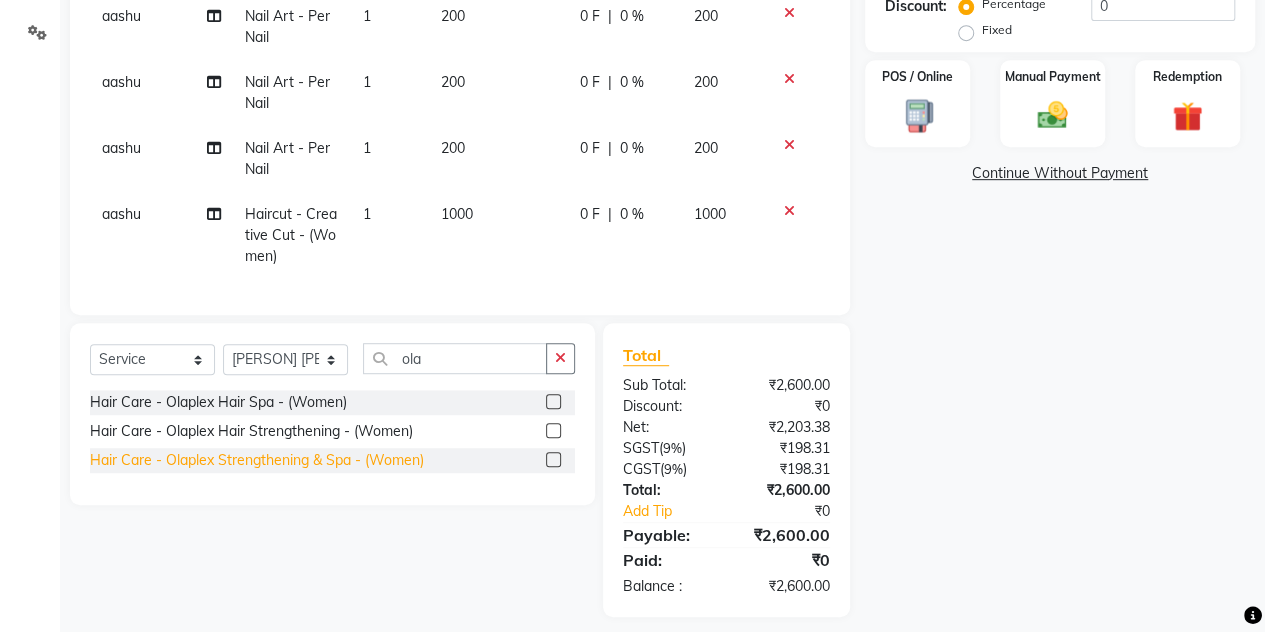 click on "Hair Care - Olaplex Strengthening & Spa - (Women)" 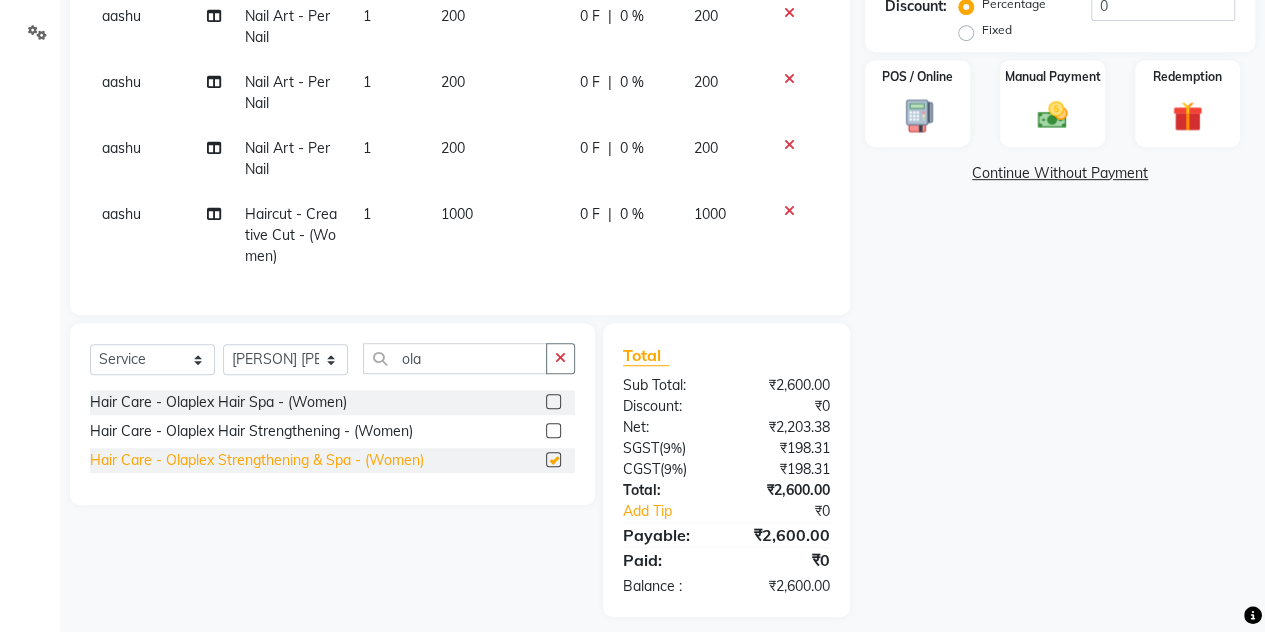 scroll, scrollTop: 336, scrollLeft: 0, axis: vertical 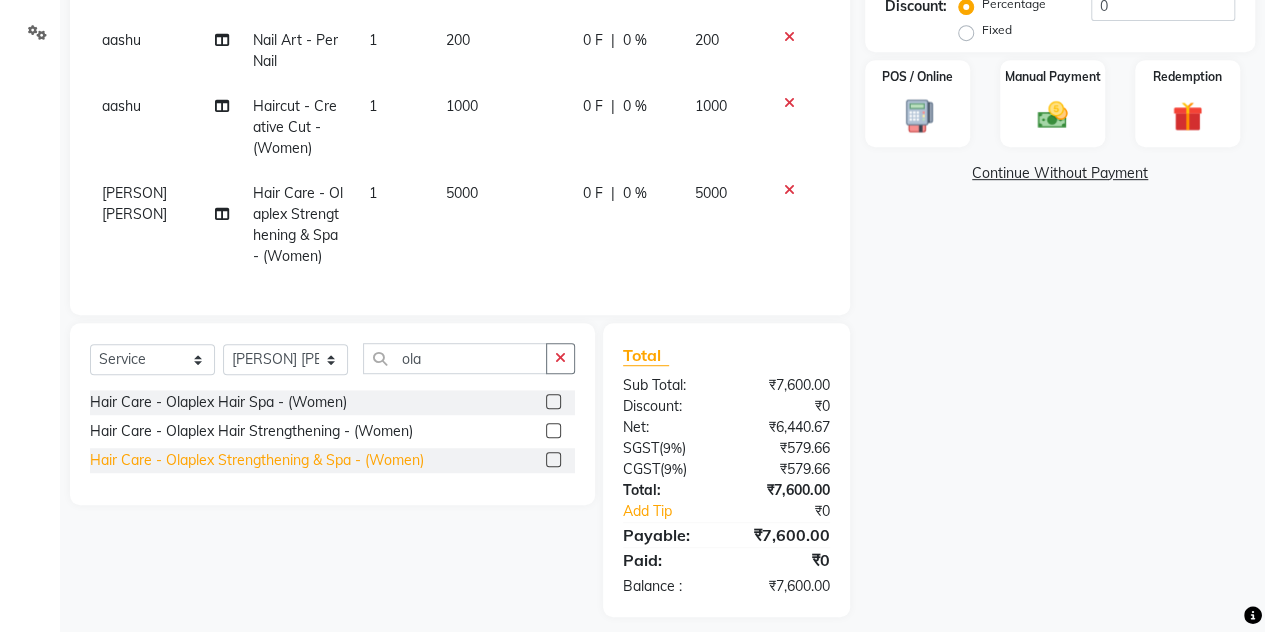 checkbox on "false" 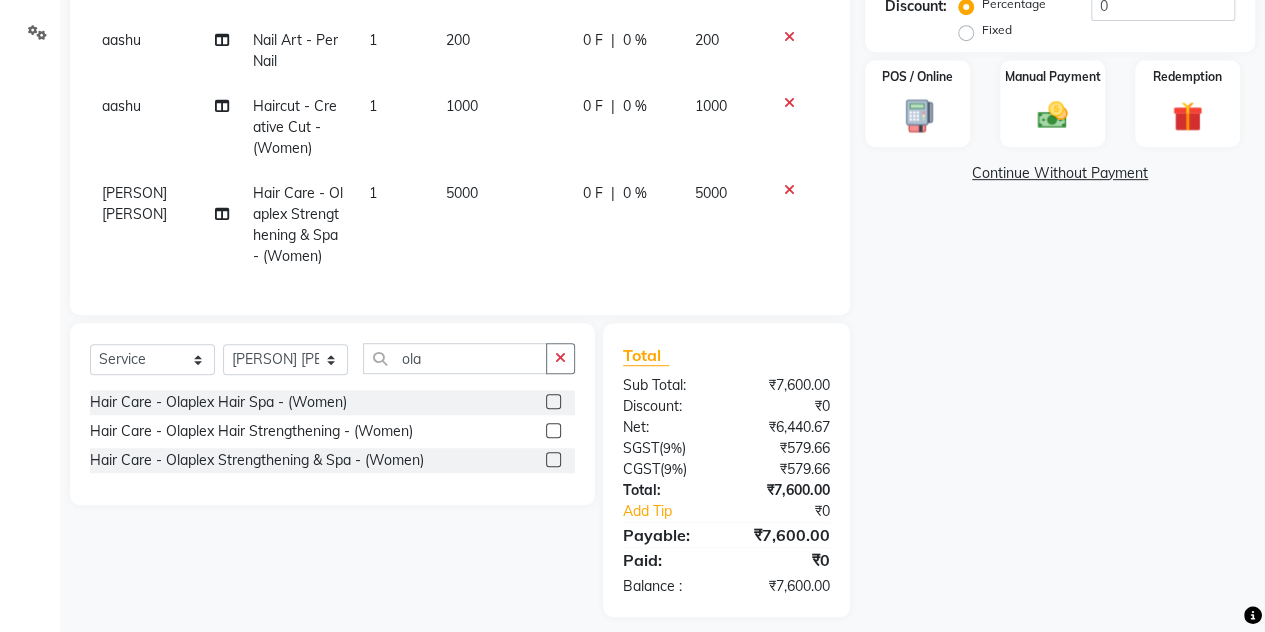 click 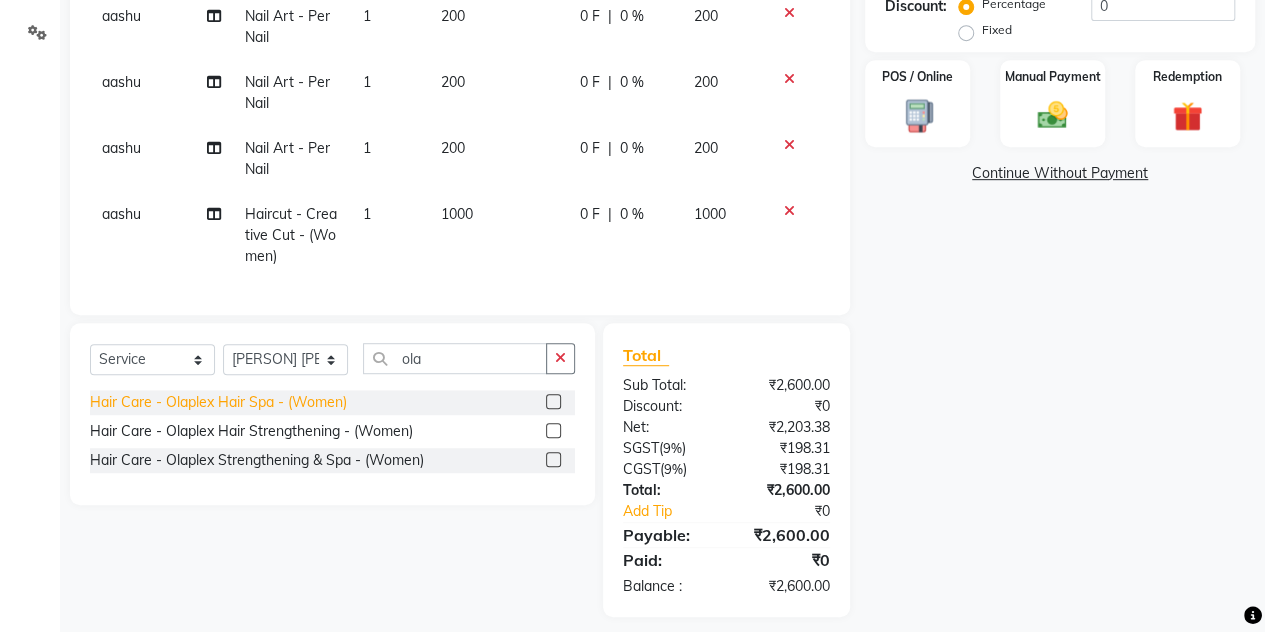 click on "Hair Care - Olaplex Hair Spa - (Women)" 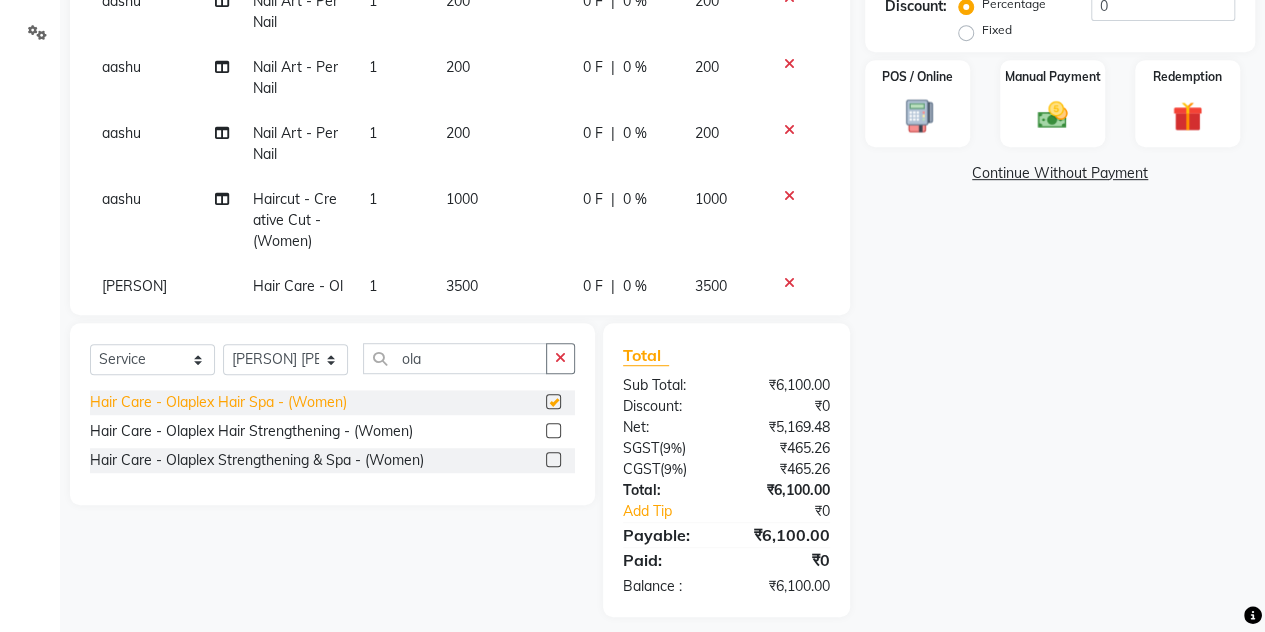 scroll, scrollTop: 315, scrollLeft: 0, axis: vertical 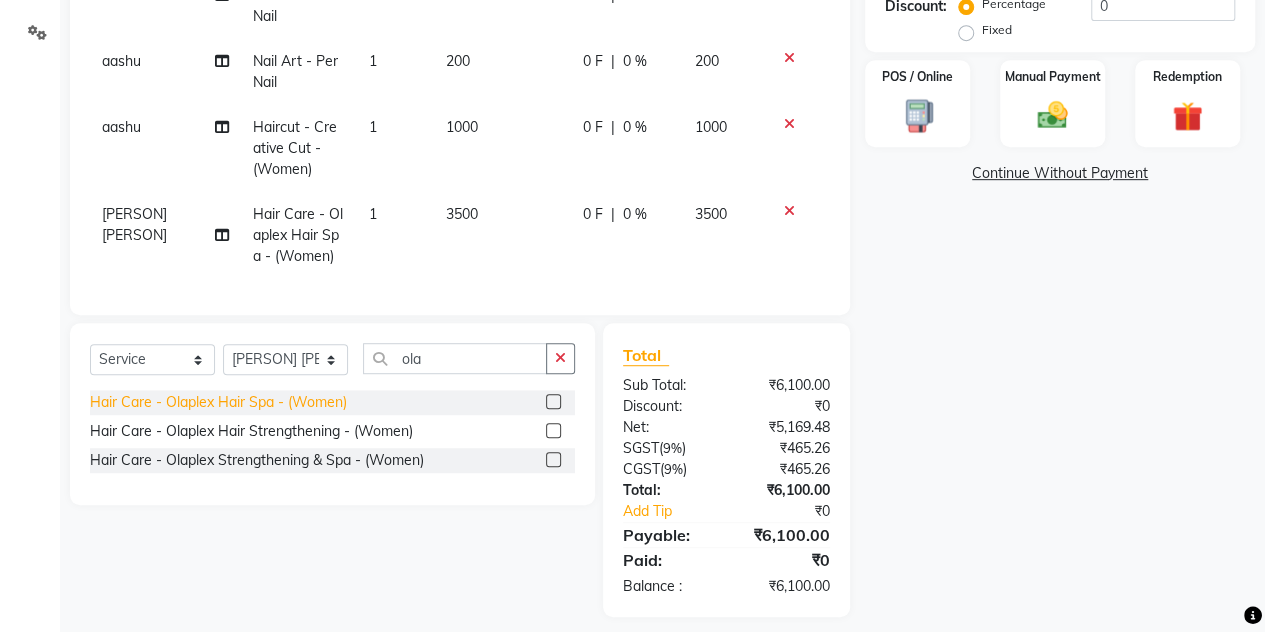 checkbox on "false" 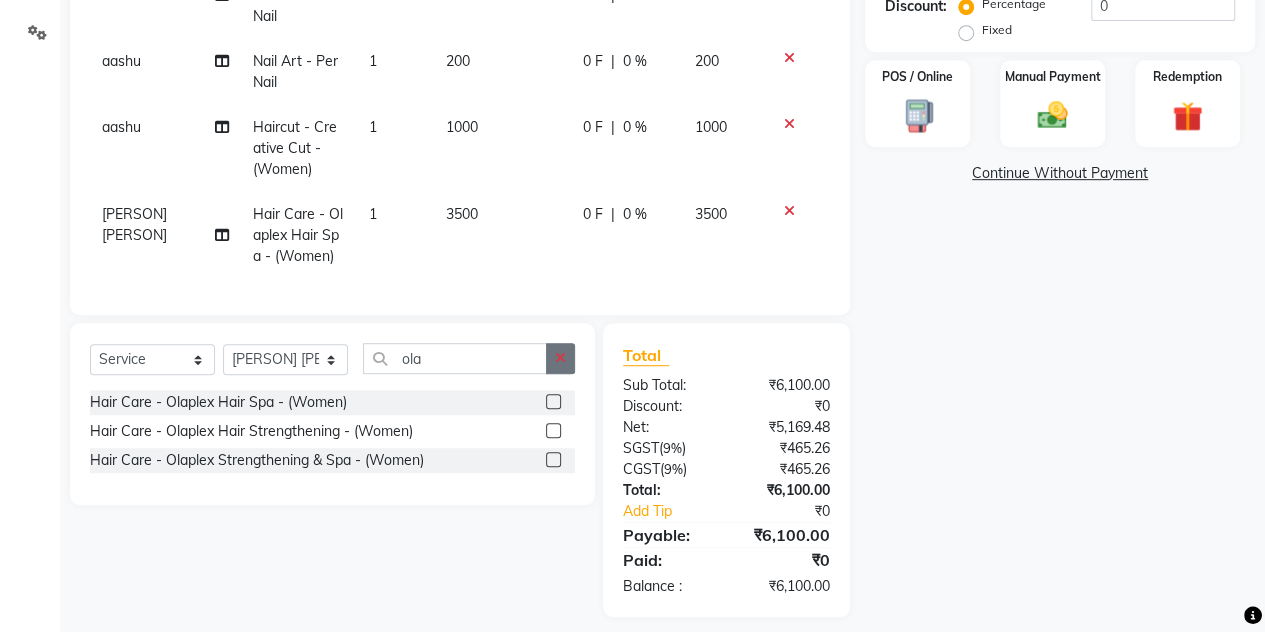 click 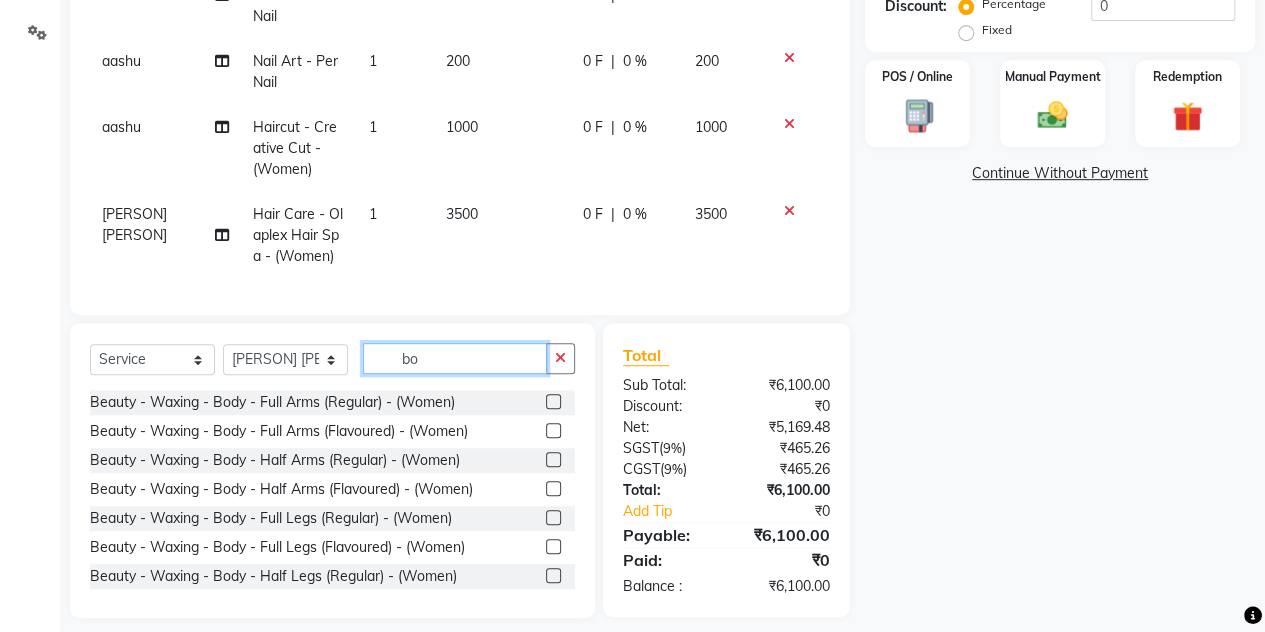 type on "b" 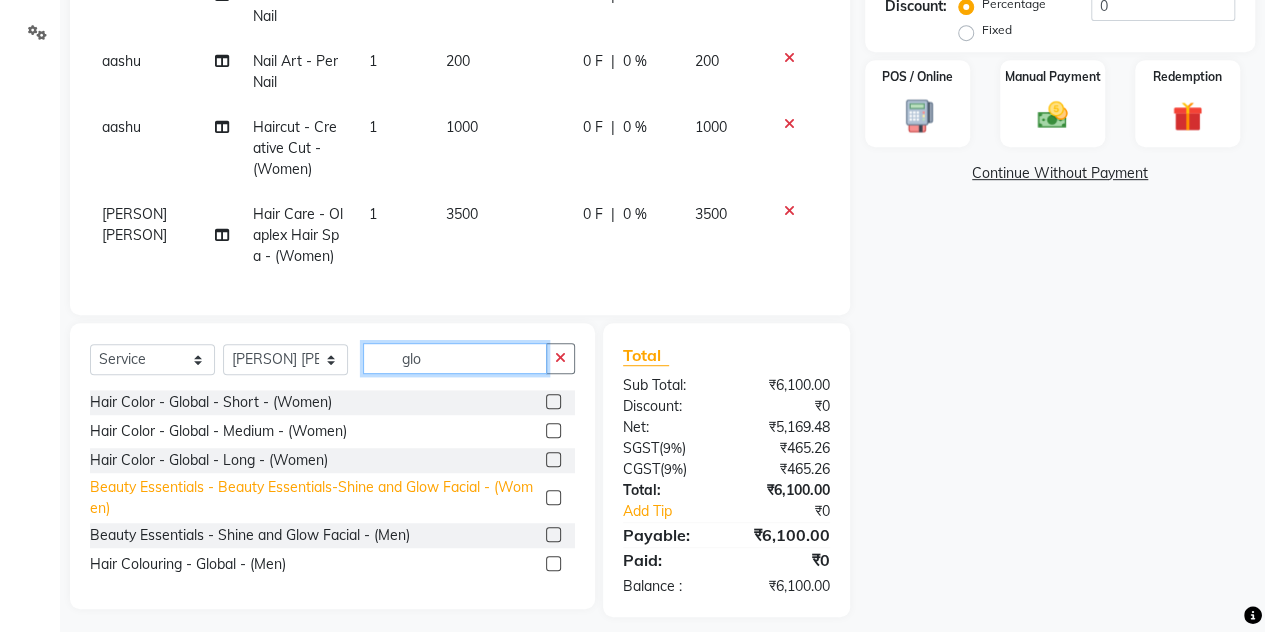 scroll, scrollTop: 466, scrollLeft: 0, axis: vertical 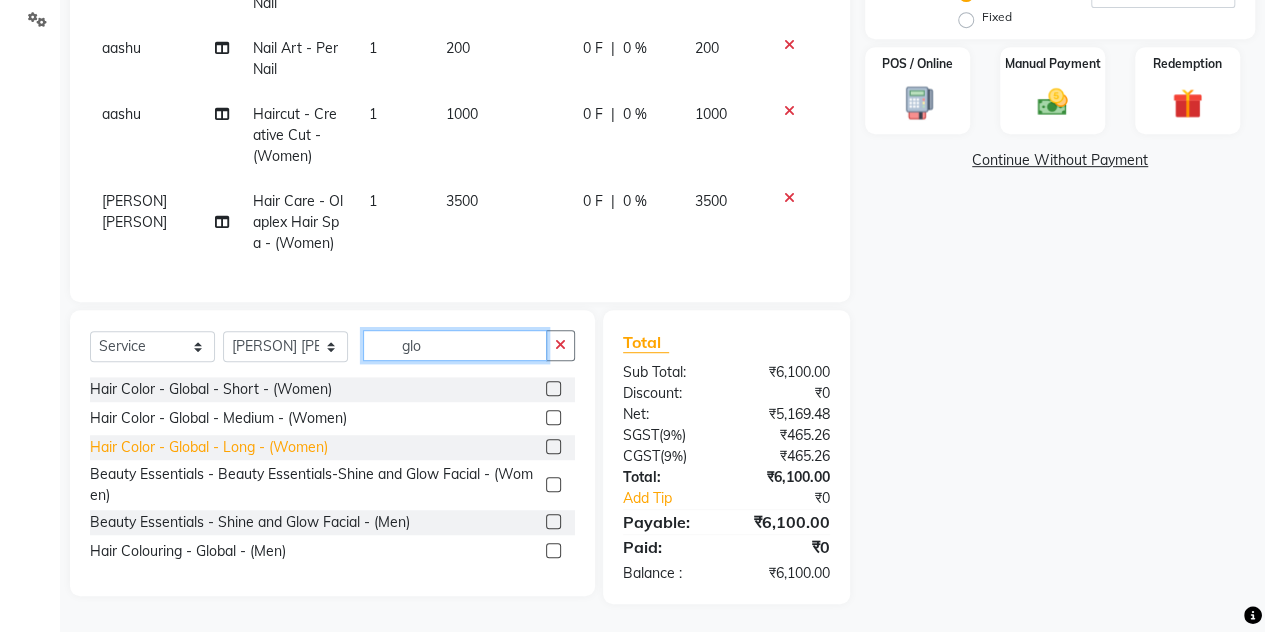 type on "glo" 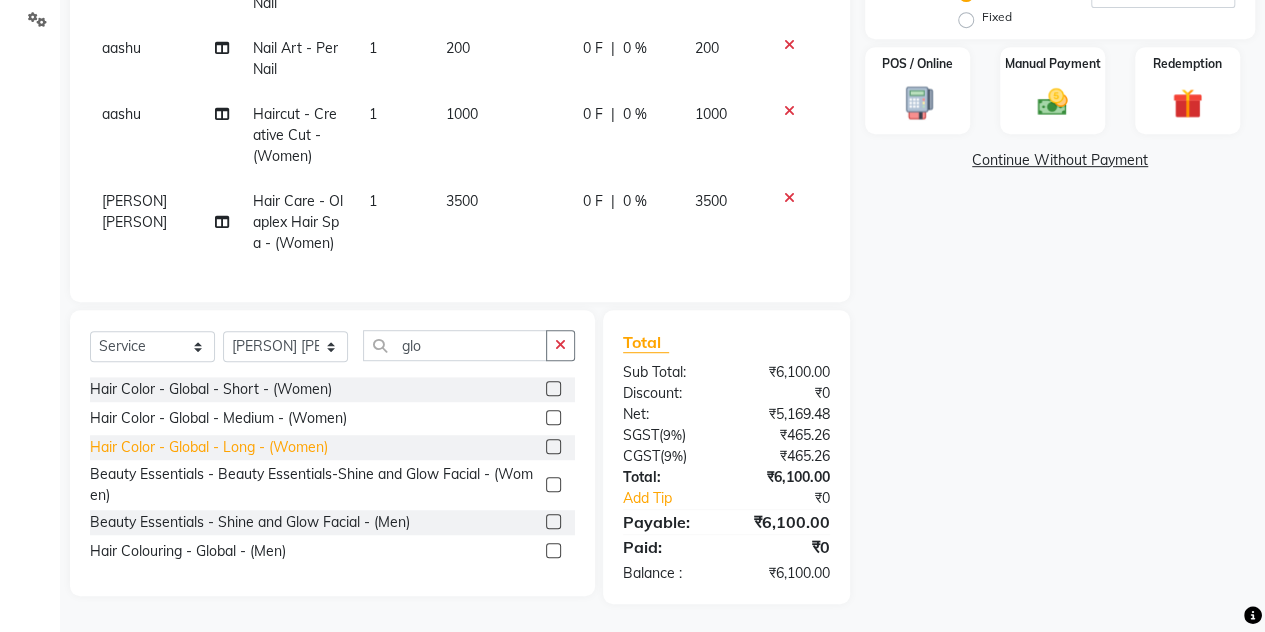 click on "Hair Color - Global - Long - (Women)" 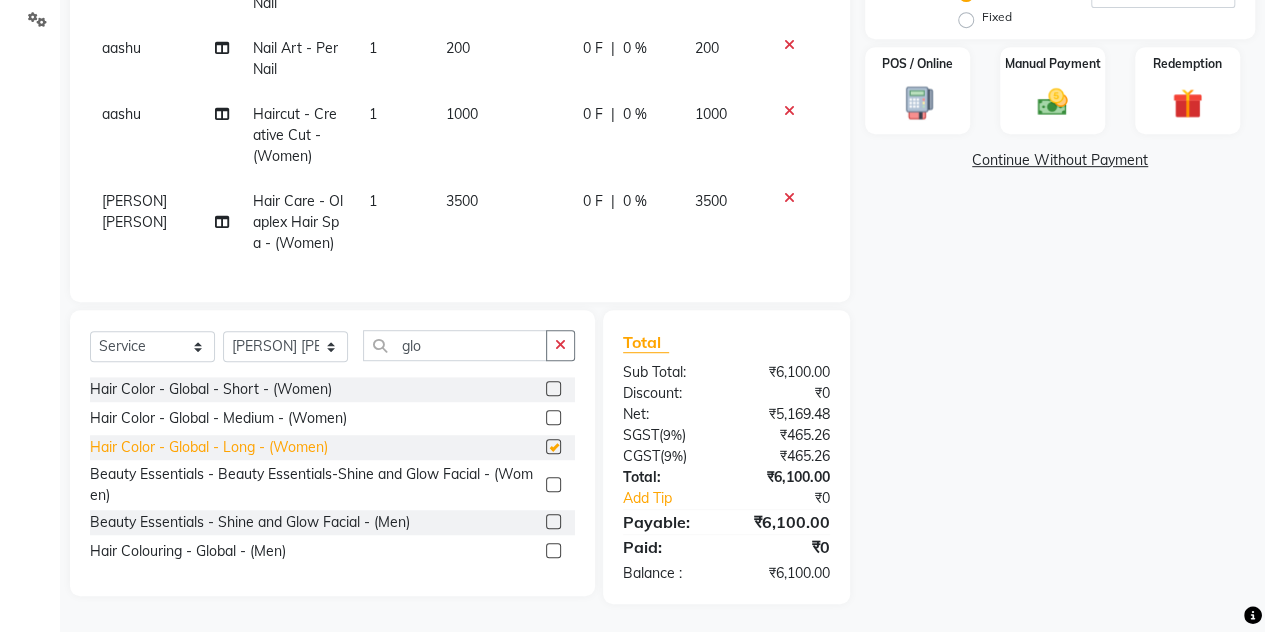 scroll, scrollTop: 336, scrollLeft: 0, axis: vertical 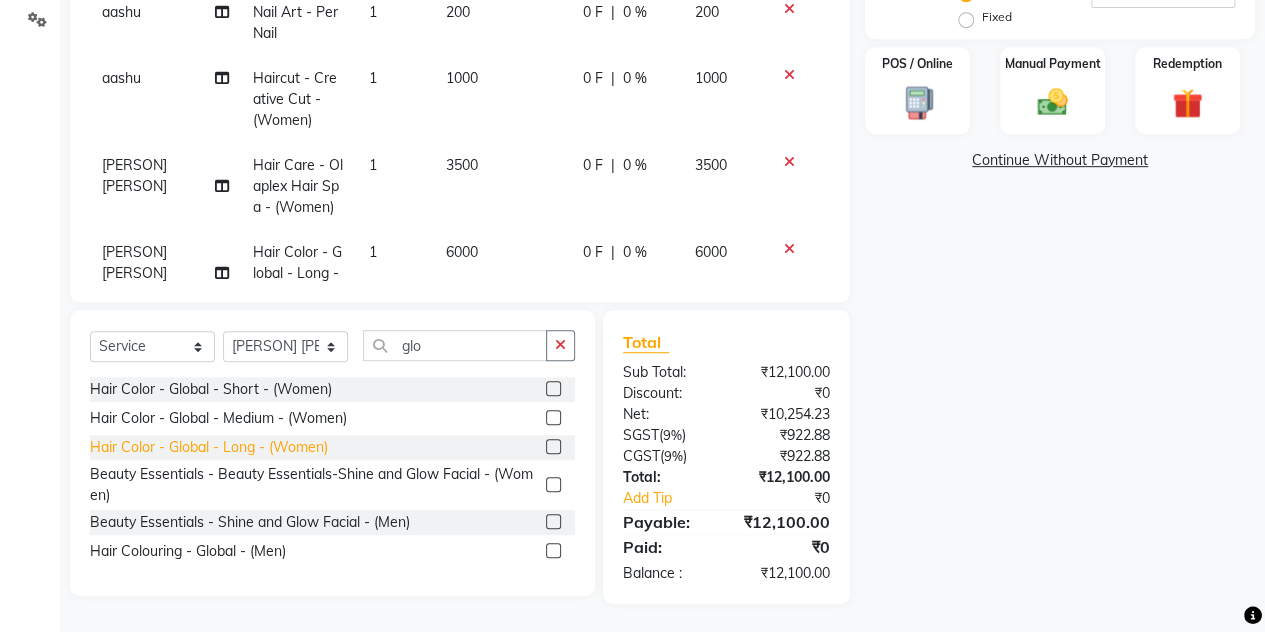 click on "Hair Color - Global - Long - (Women)" 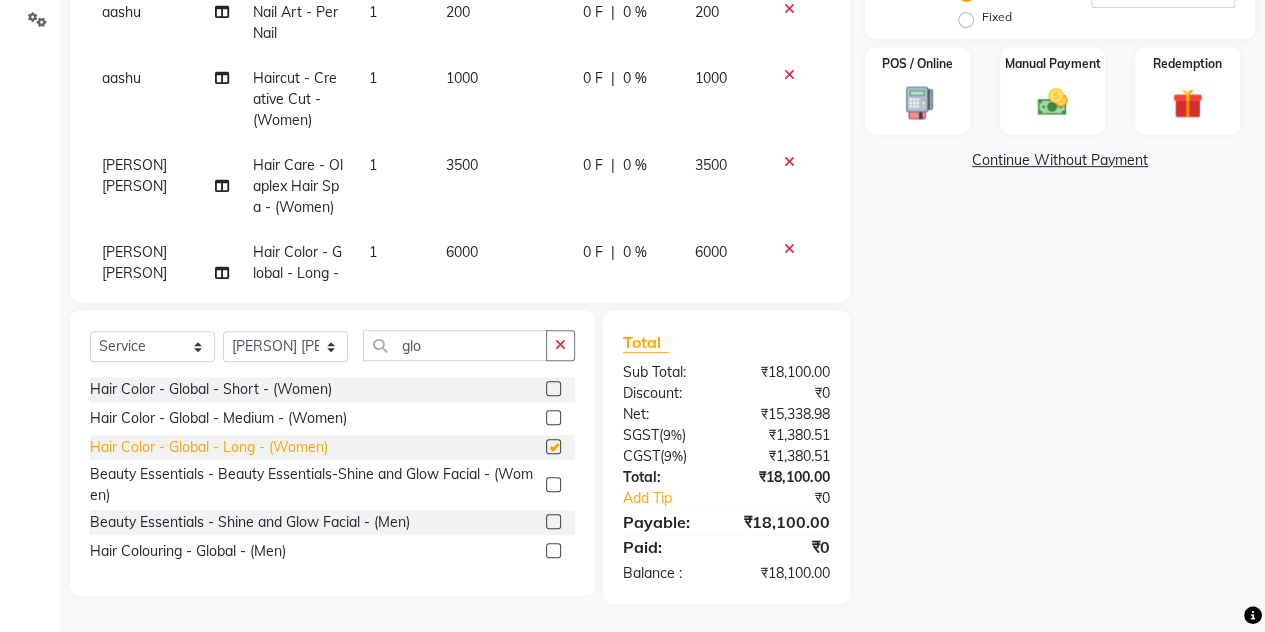 checkbox on "false" 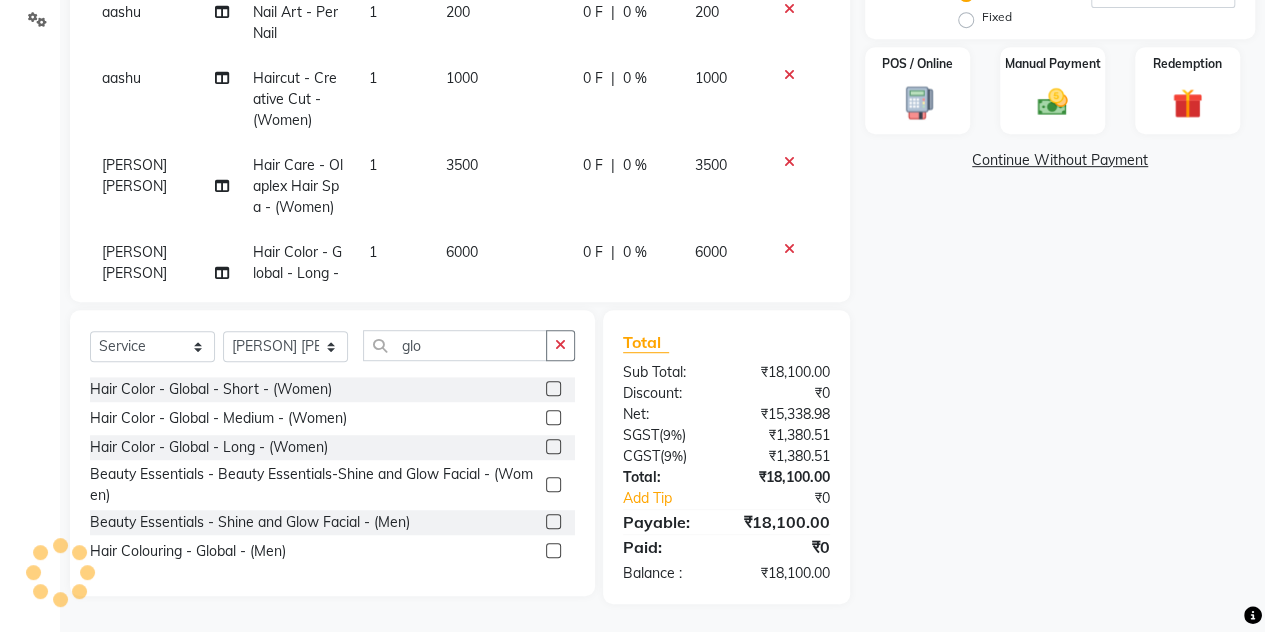 scroll, scrollTop: 489, scrollLeft: 0, axis: vertical 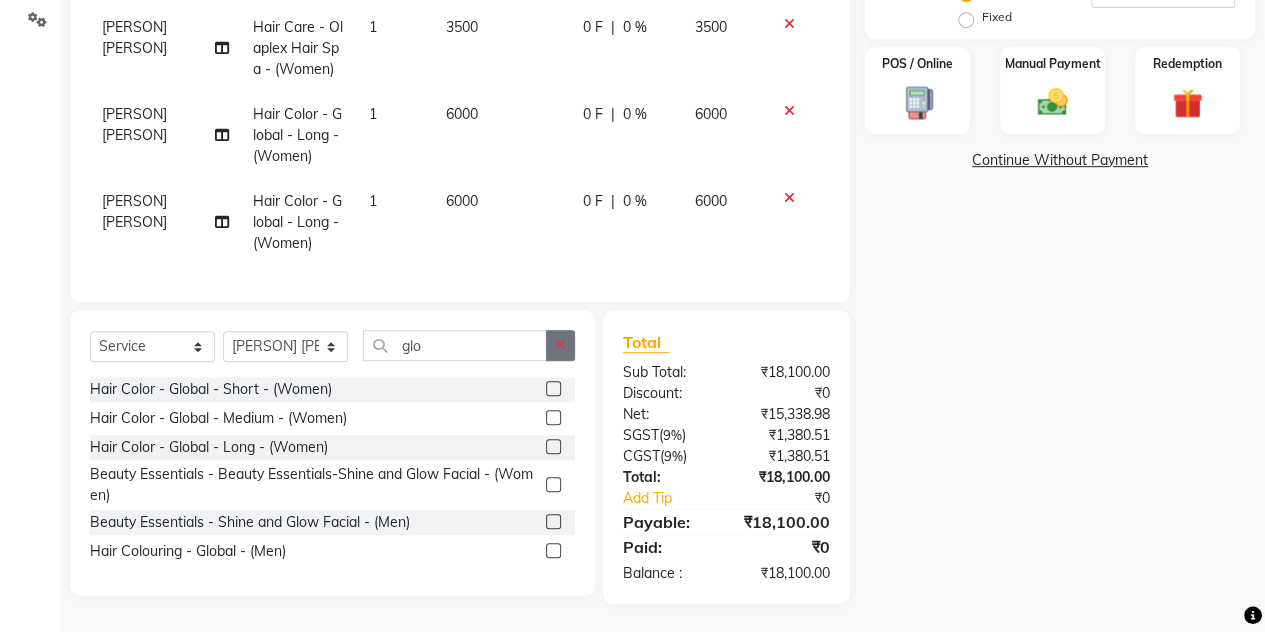 click 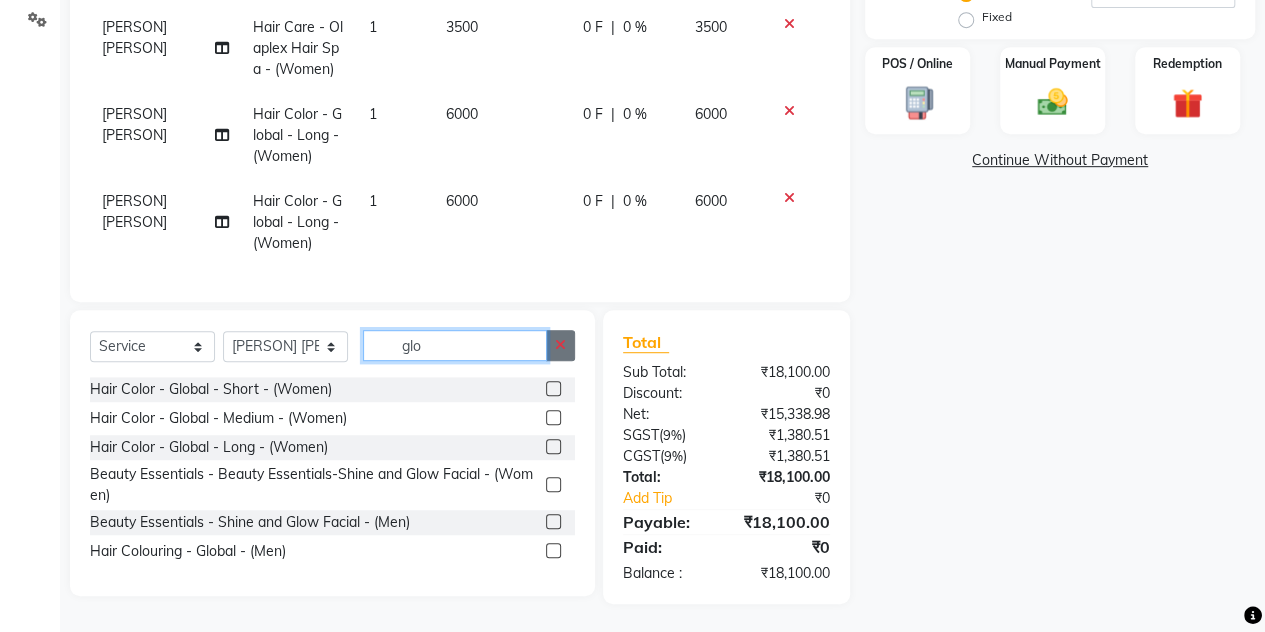 type 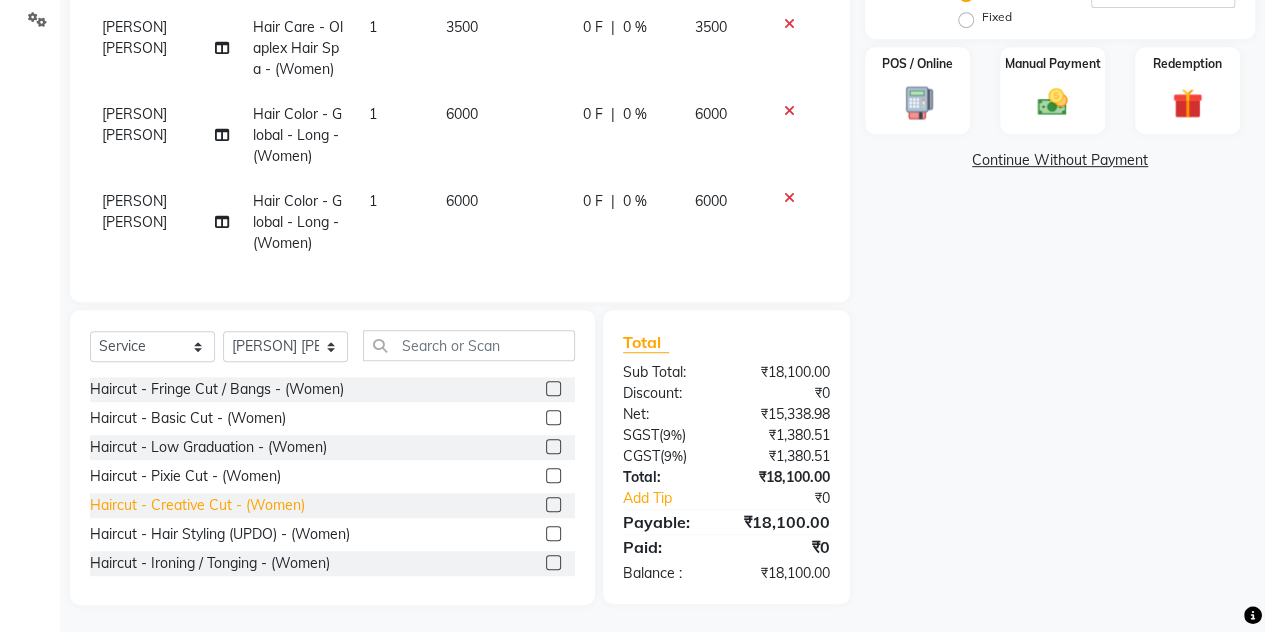 click on "Haircut - Creative Cut - (Women)" 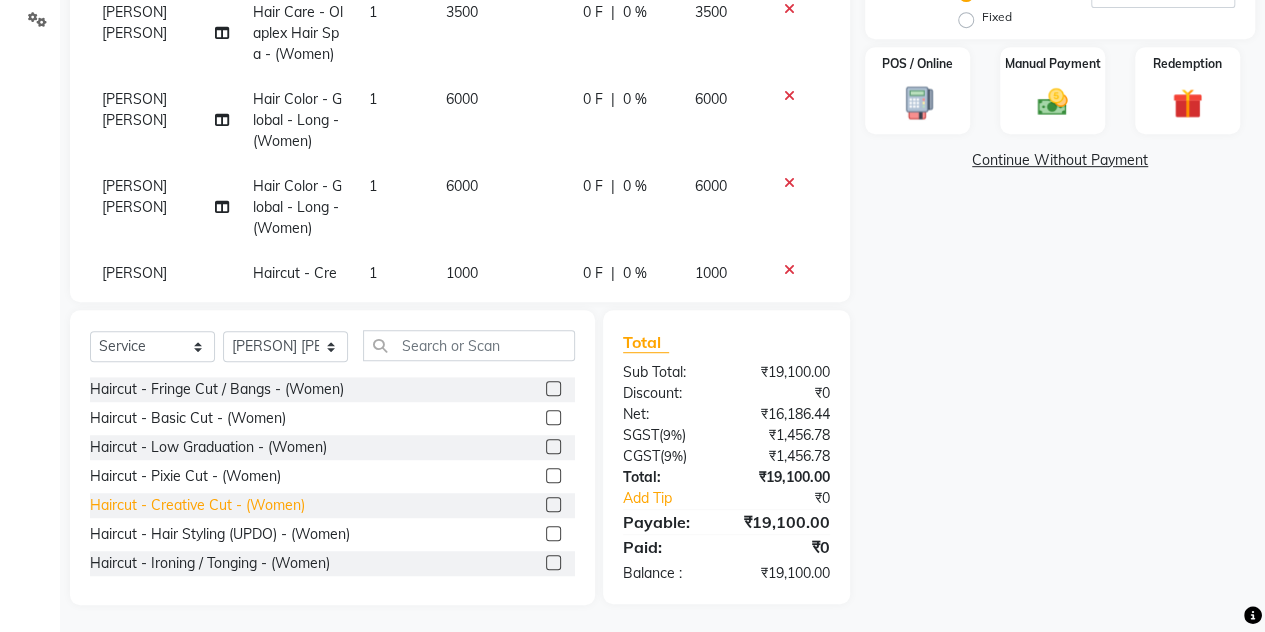 click on "Haircut - Creative Cut - (Women)" 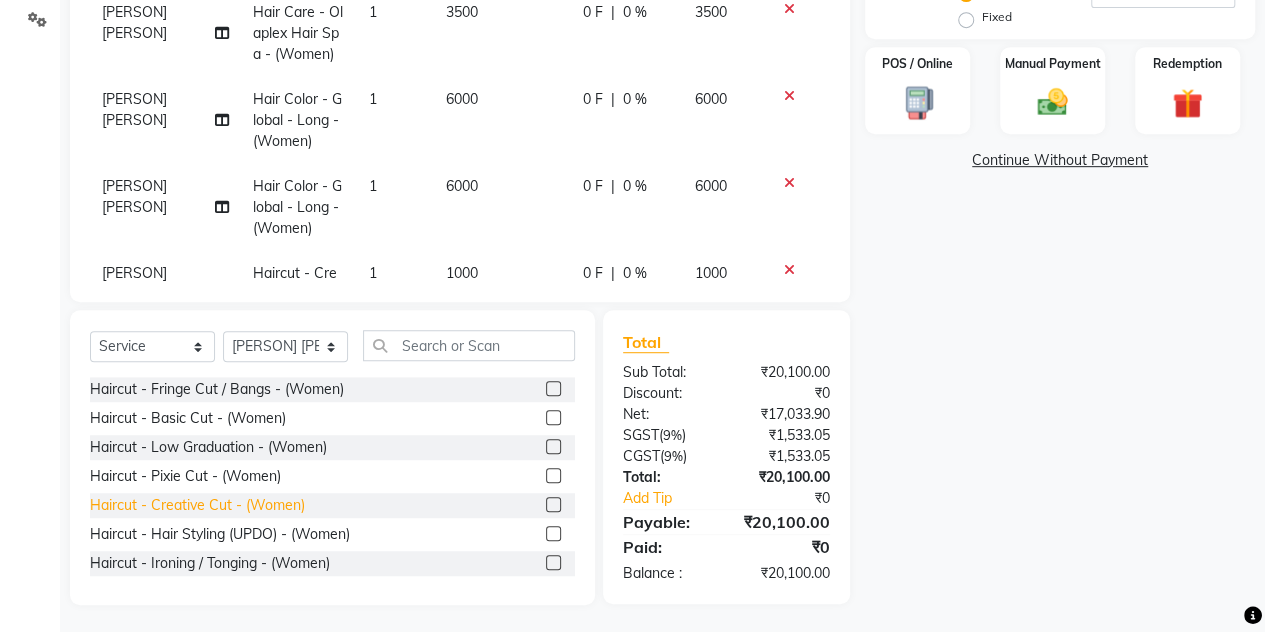 click on "Haircut - Creative Cut - (Women)" 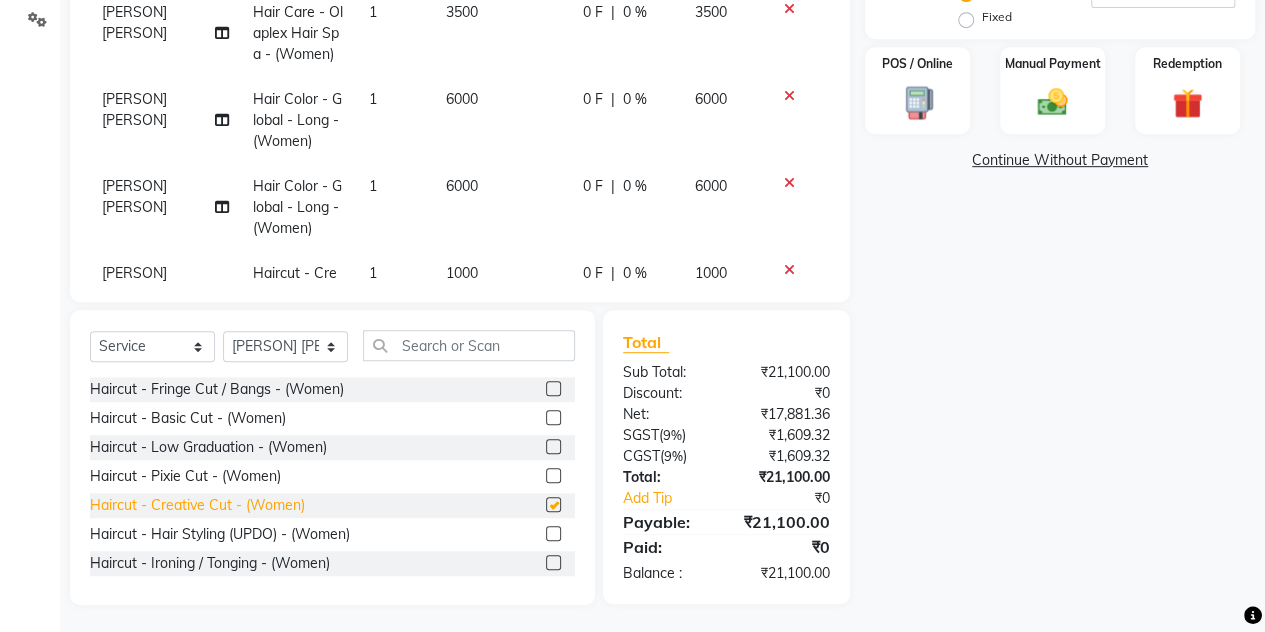 checkbox on "false" 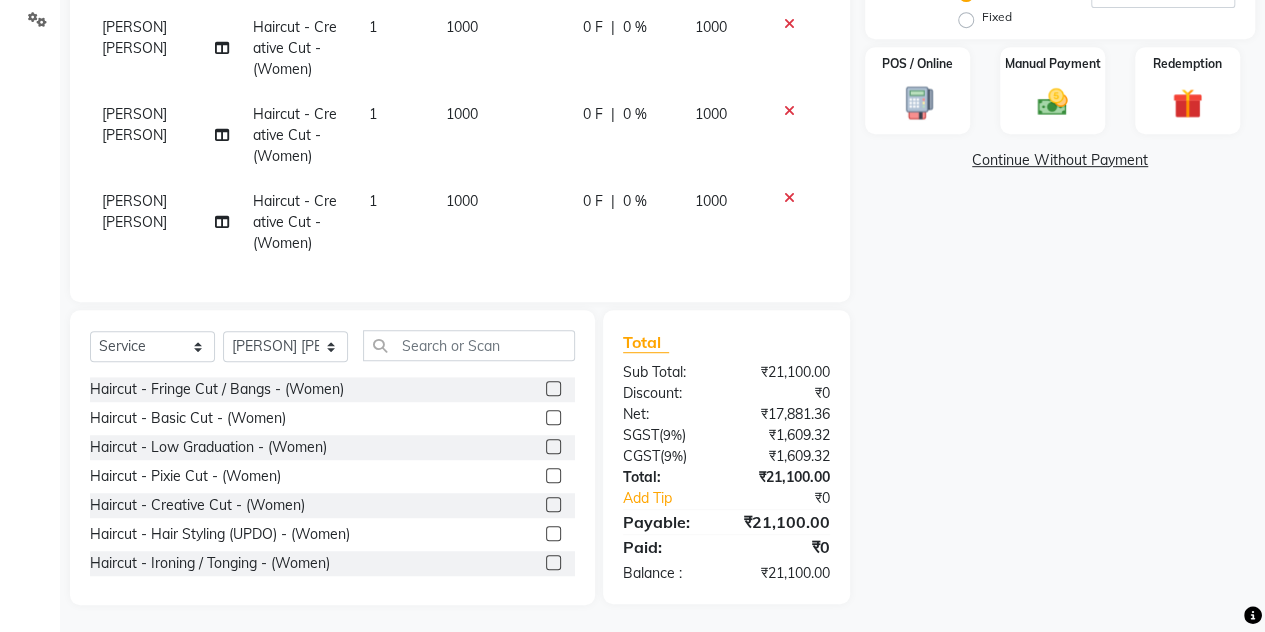 scroll, scrollTop: 740, scrollLeft: 0, axis: vertical 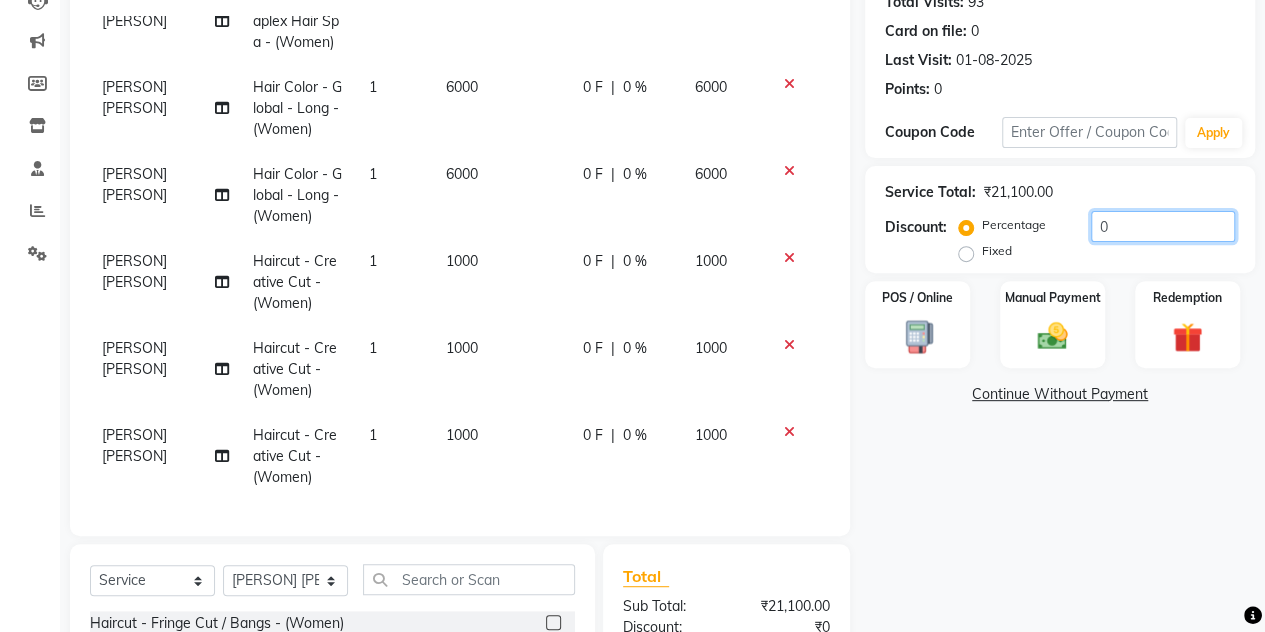 click on "0" 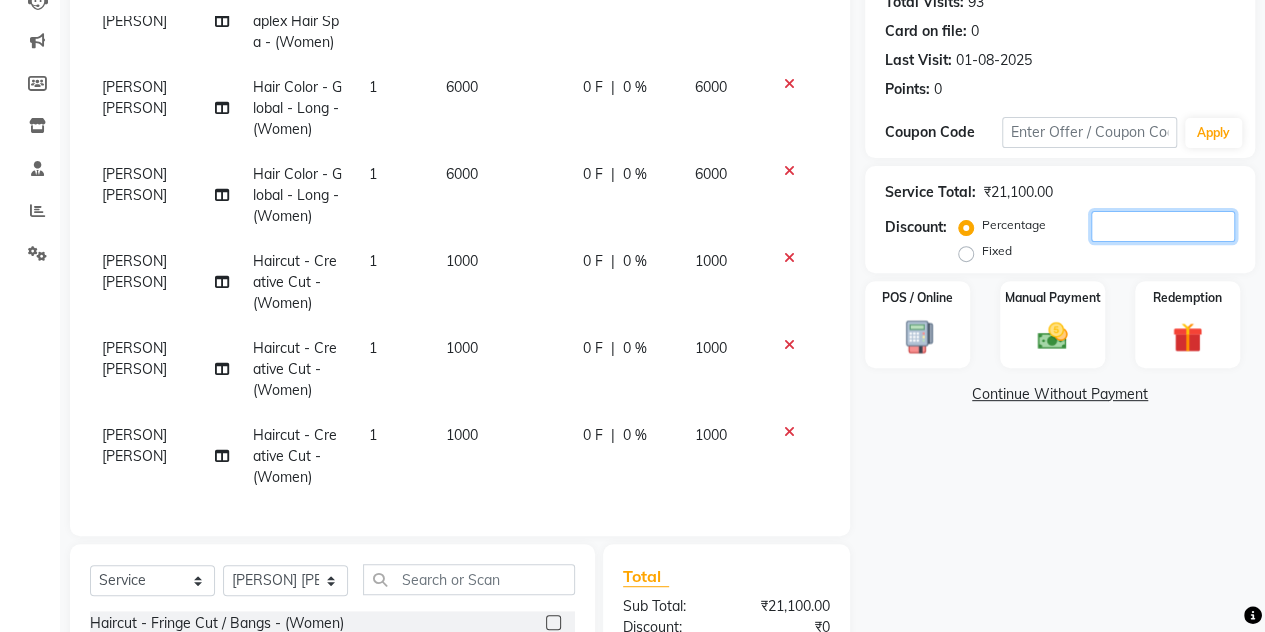 type on "2" 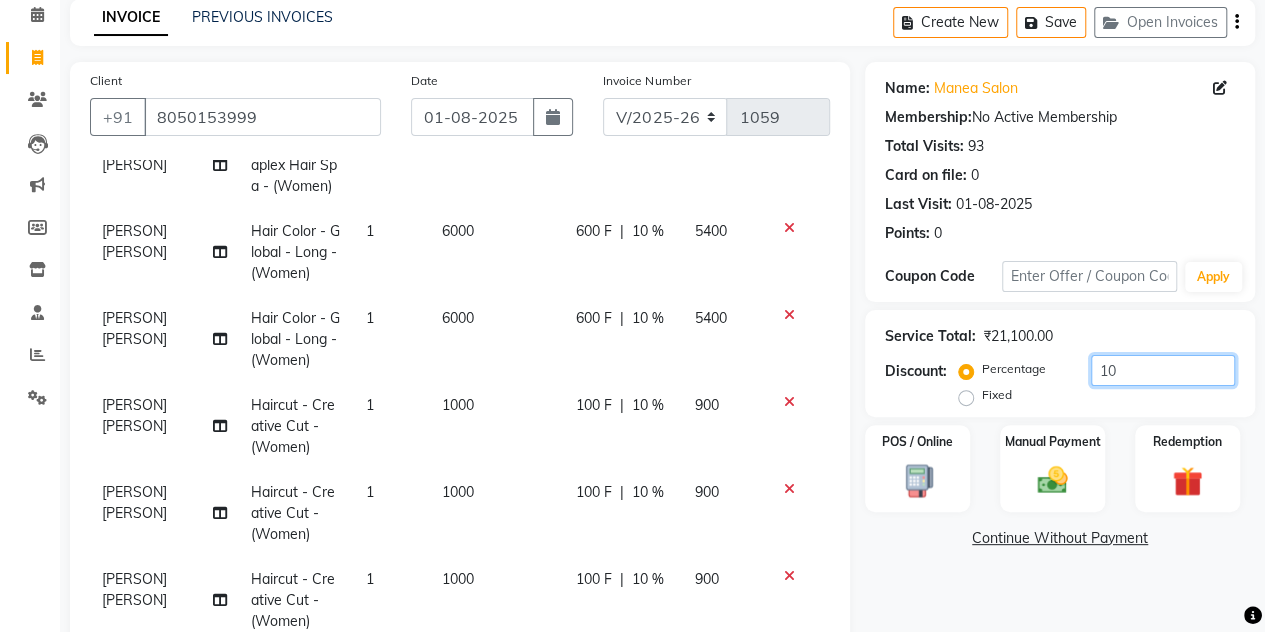 scroll, scrollTop: 76, scrollLeft: 0, axis: vertical 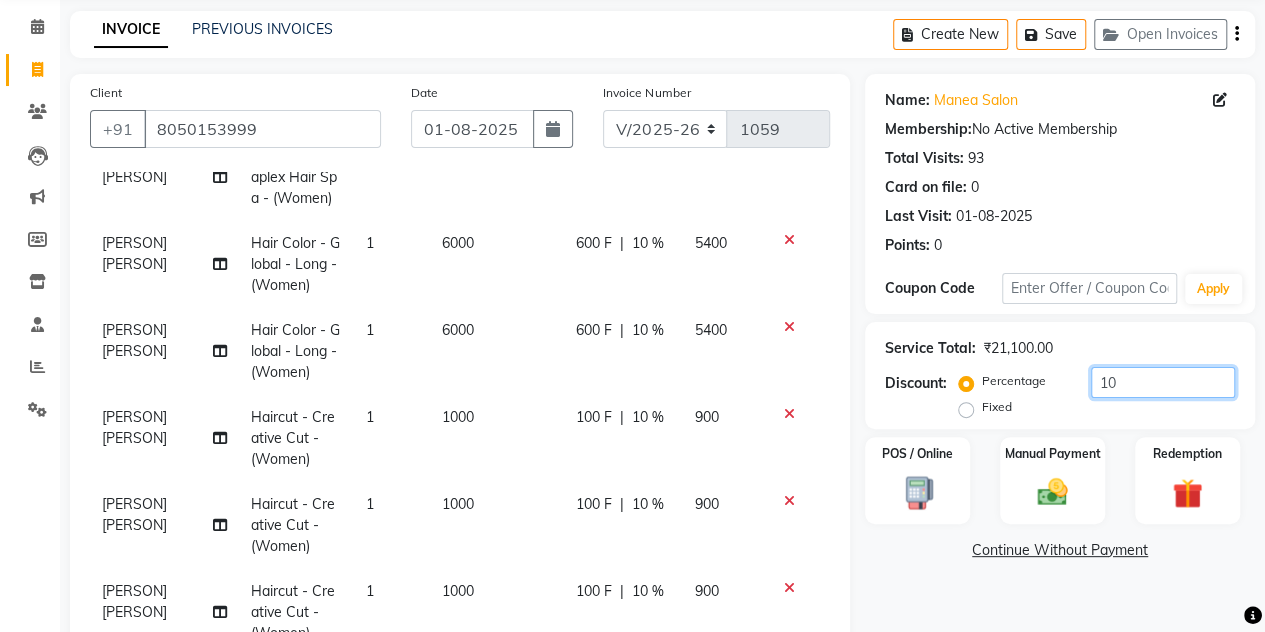 type on "1" 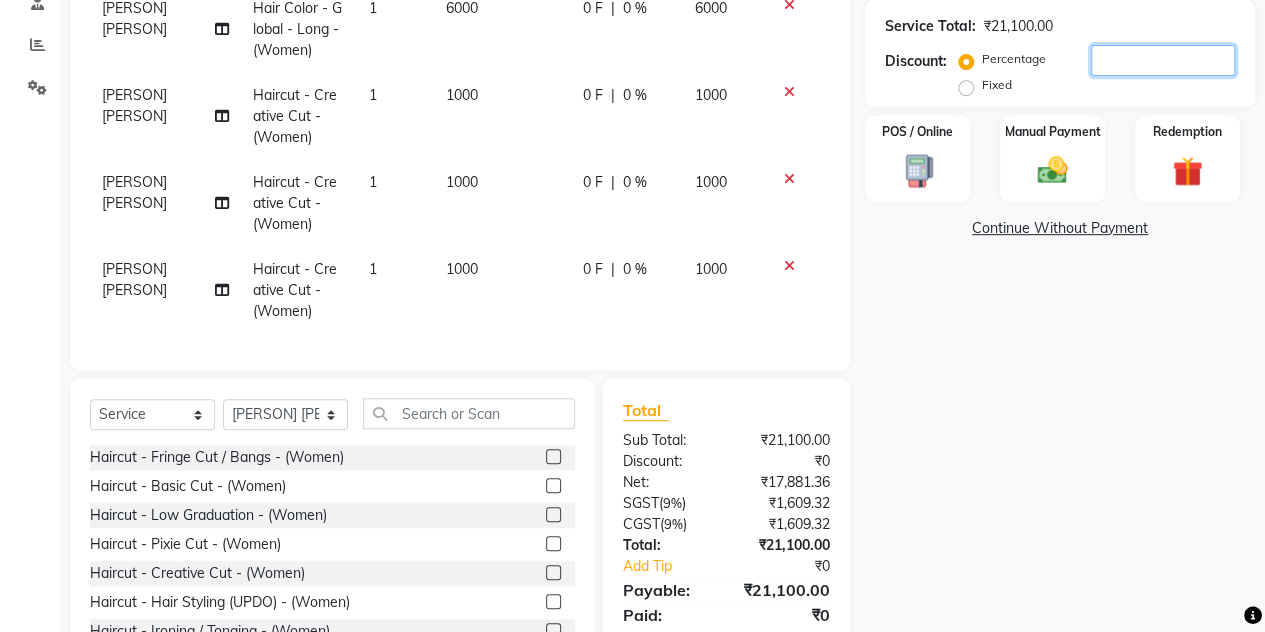 scroll, scrollTop: 396, scrollLeft: 0, axis: vertical 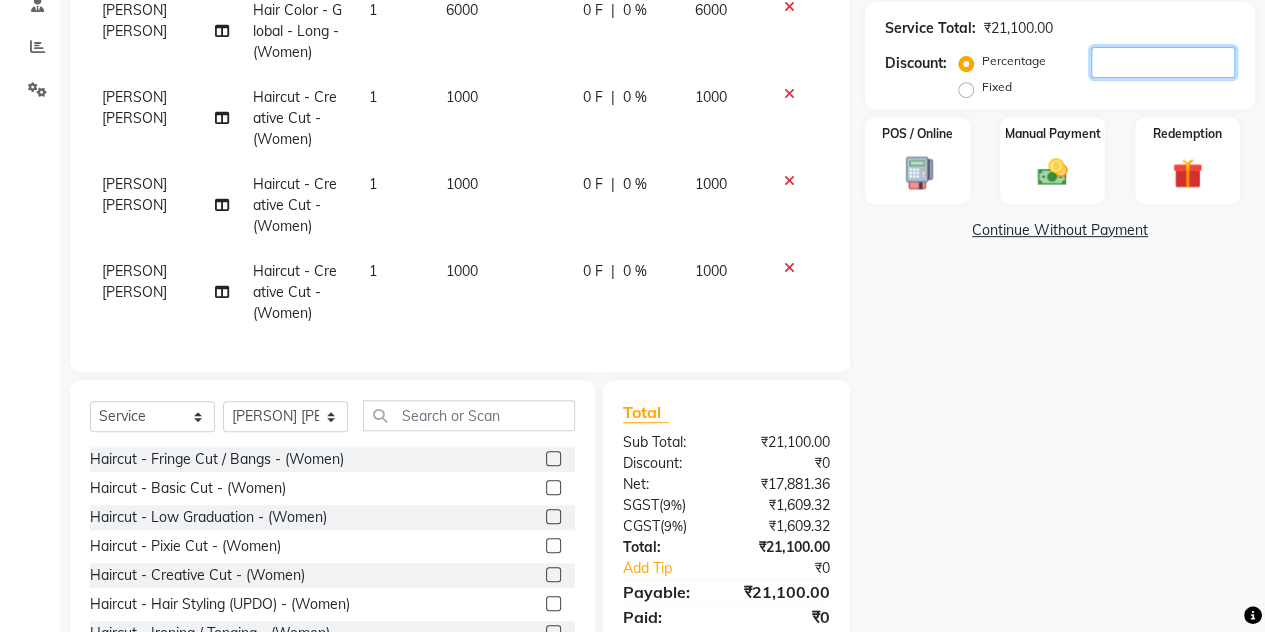 type 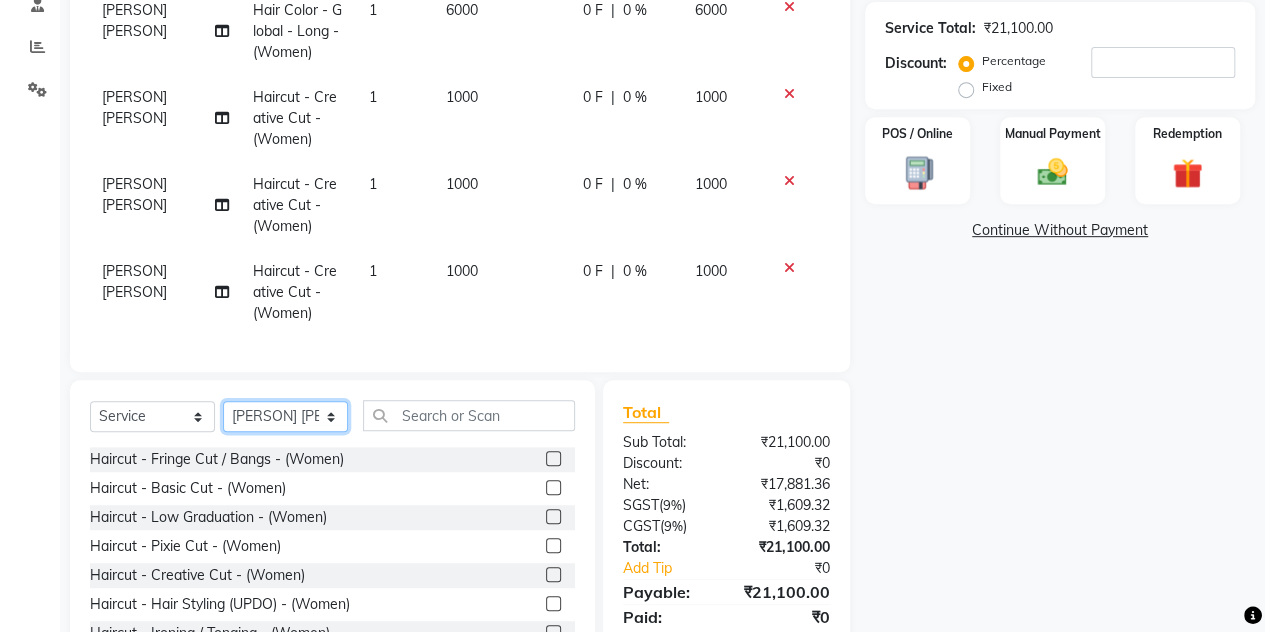 click on "Select Stylist [PERSON] [PERSON] [PERSON] [PERSON]  [BRAND] The Salon, [CITY] [PERSON] [PERSON] [PERSON]" 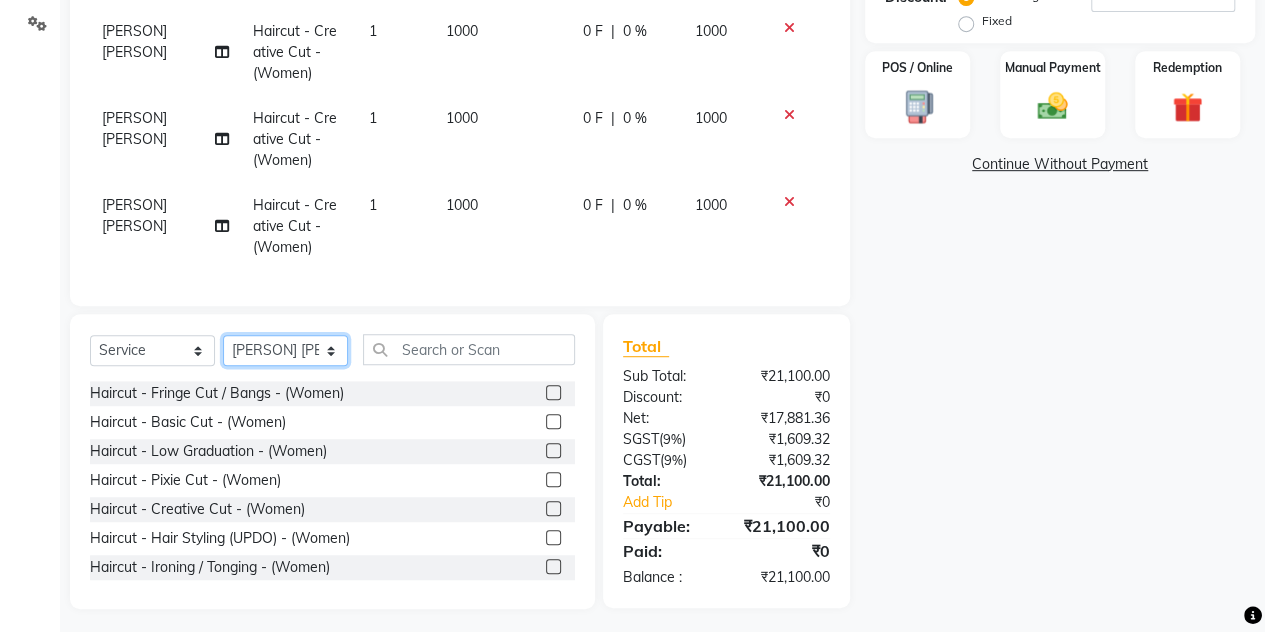 scroll, scrollTop: 468, scrollLeft: 0, axis: vertical 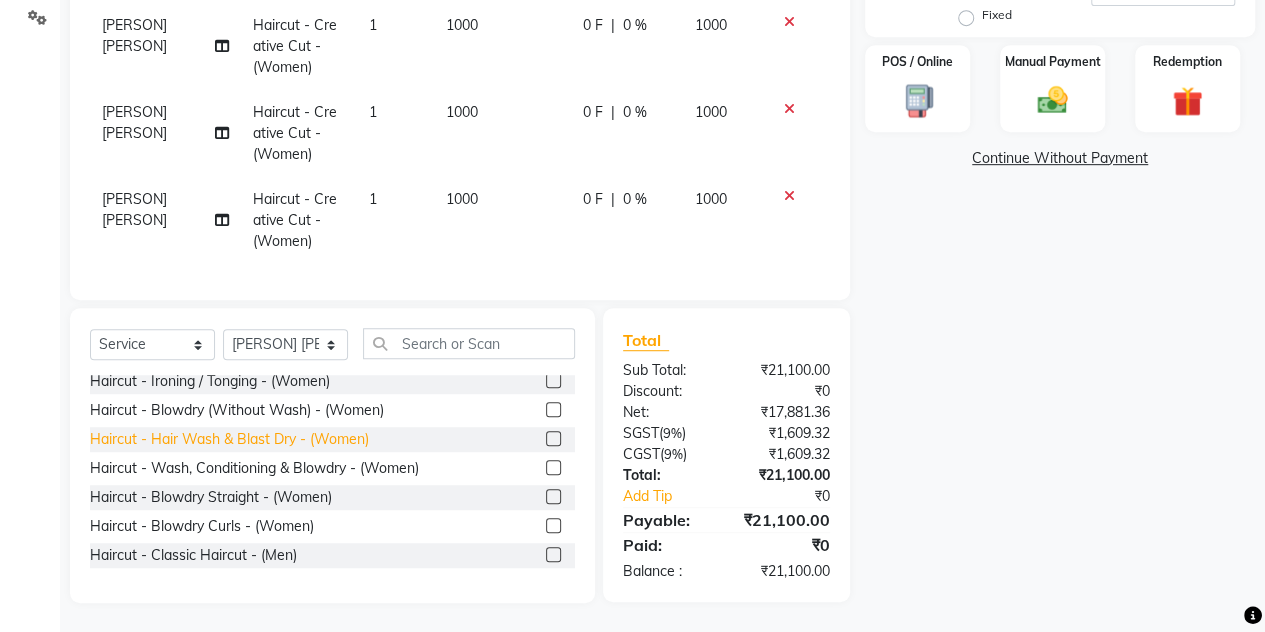 click on "Haircut - Hair Wash & Blast Dry - (Women)" 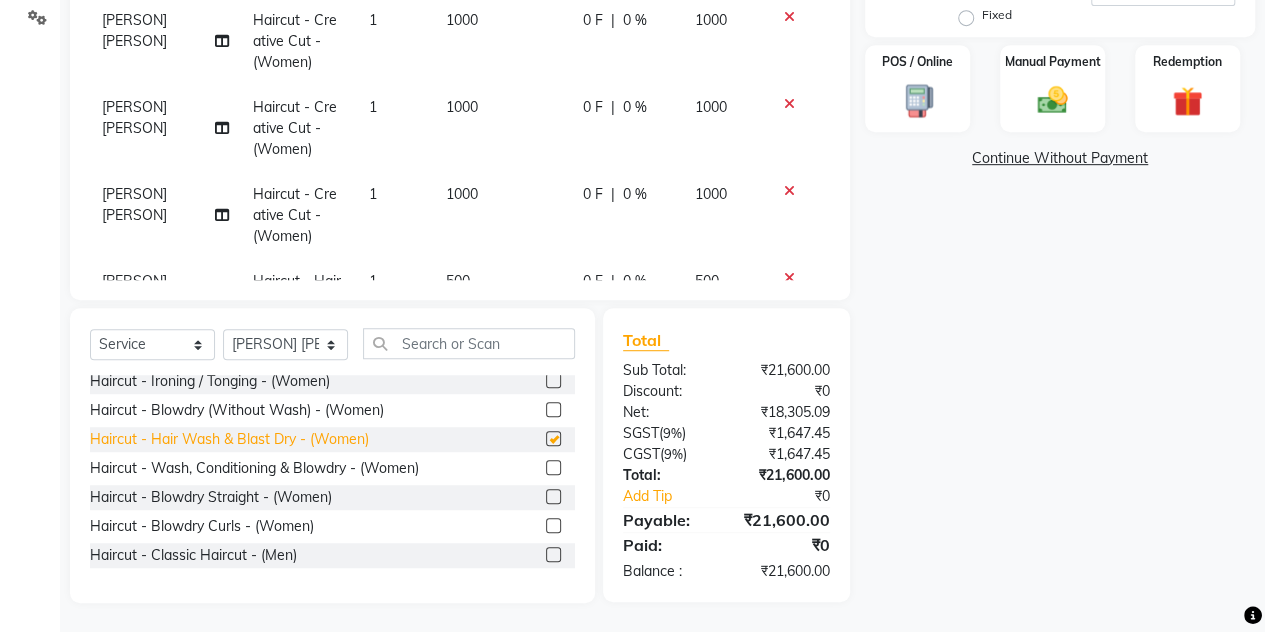 checkbox on "false" 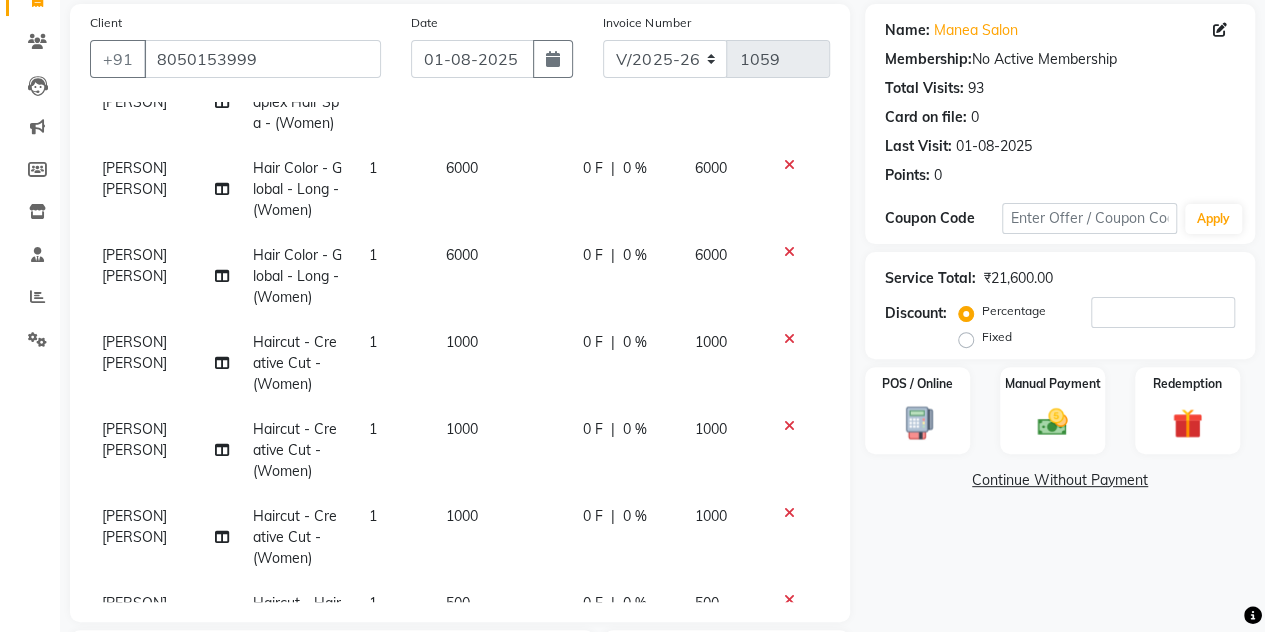 scroll, scrollTop: 144, scrollLeft: 0, axis: vertical 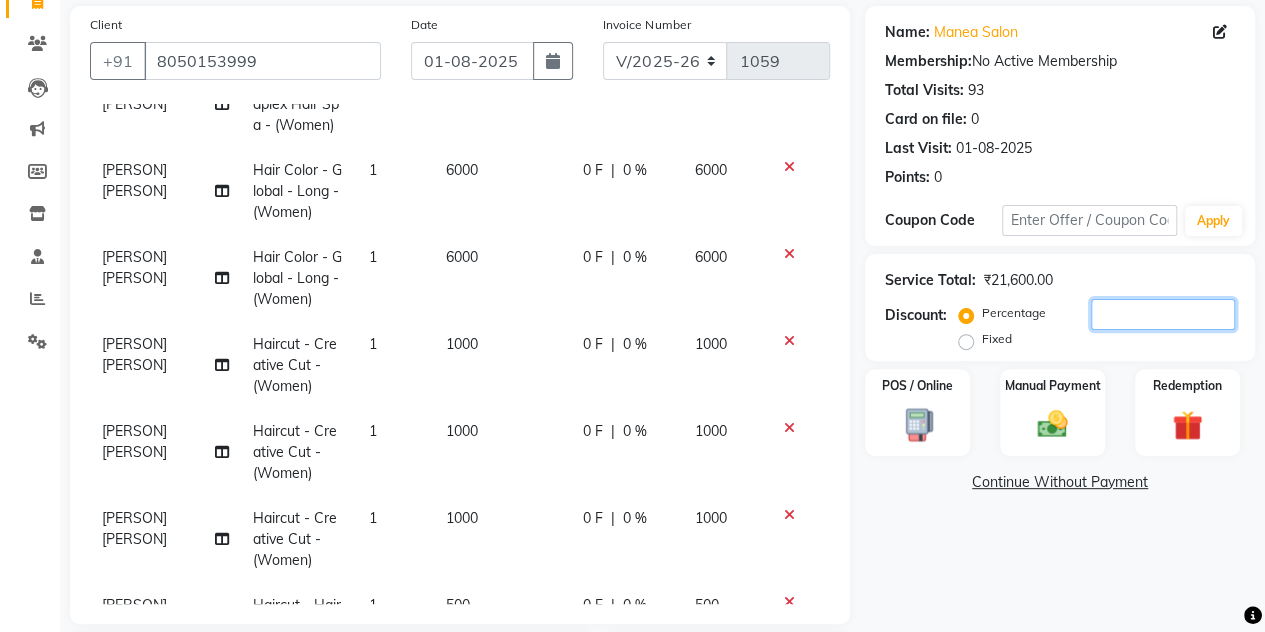 click 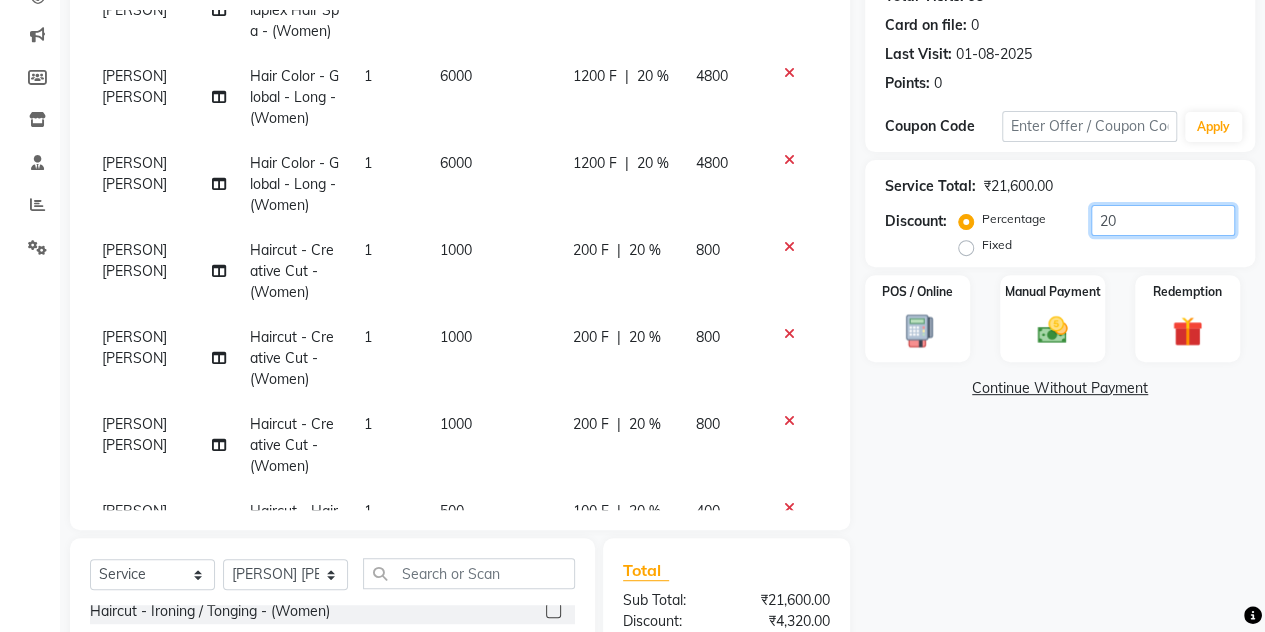 scroll, scrollTop: 208, scrollLeft: 0, axis: vertical 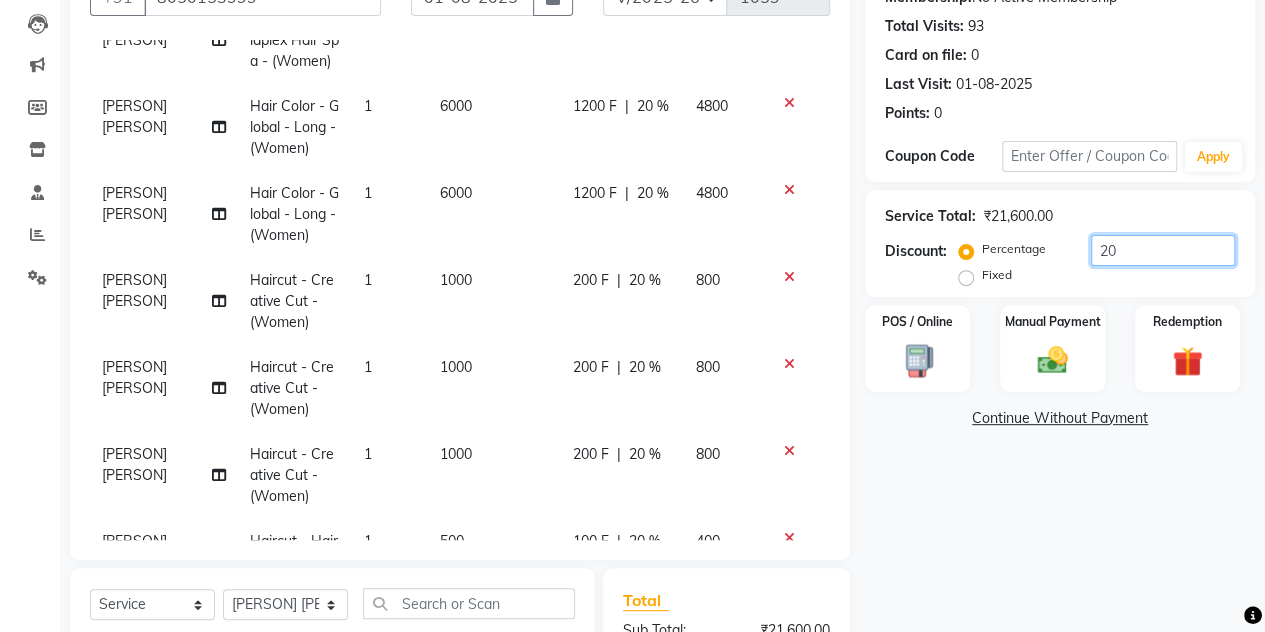 type on "2" 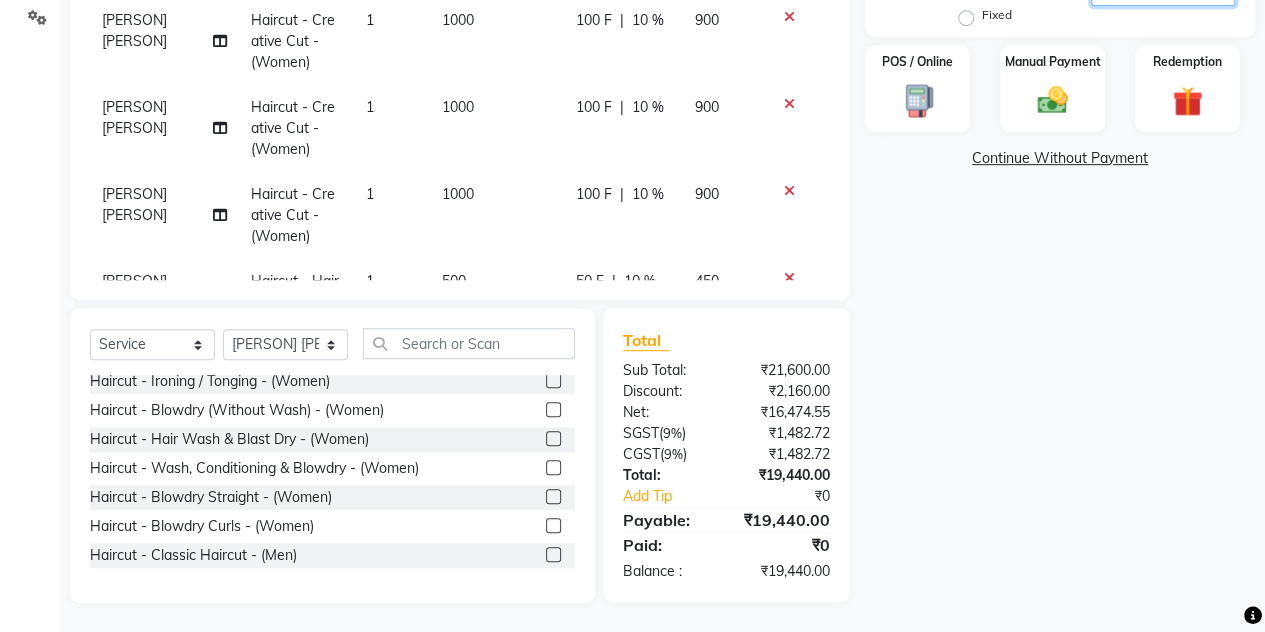scroll, scrollTop: 468, scrollLeft: 0, axis: vertical 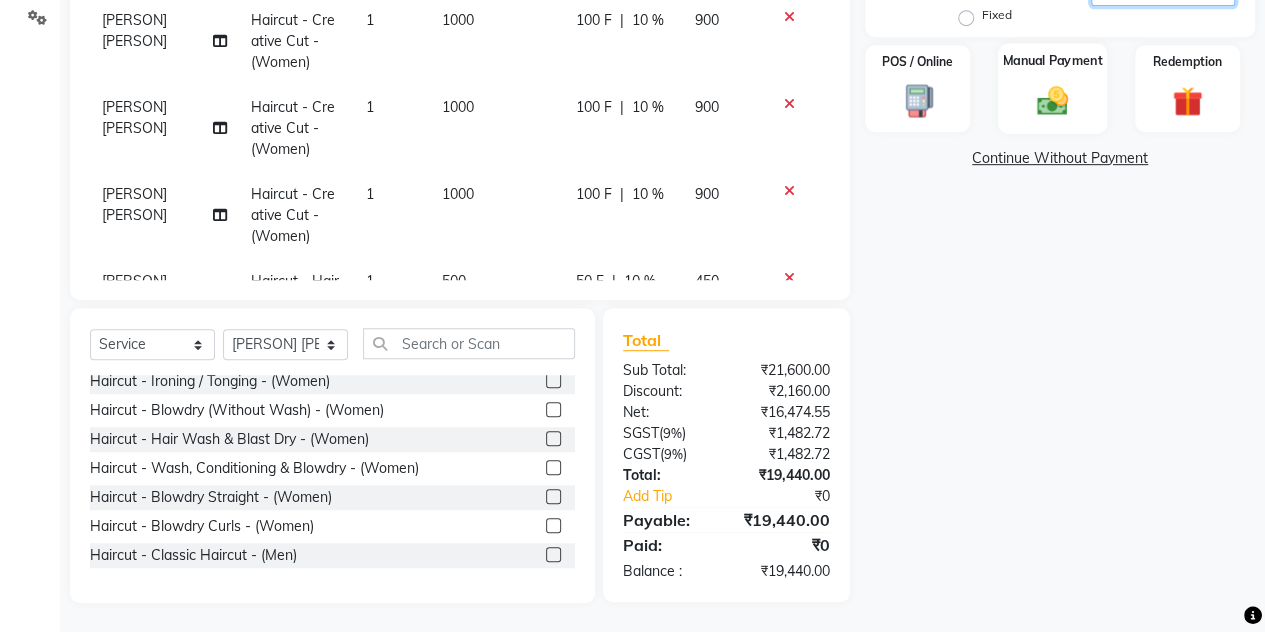 type on "10" 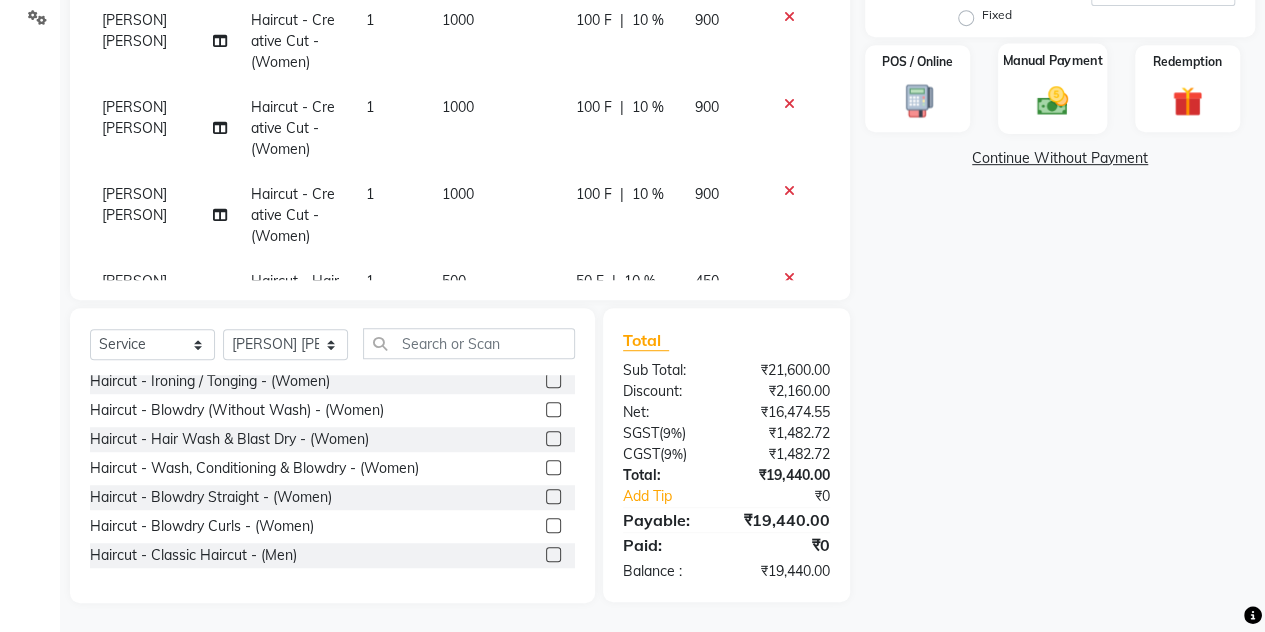 click 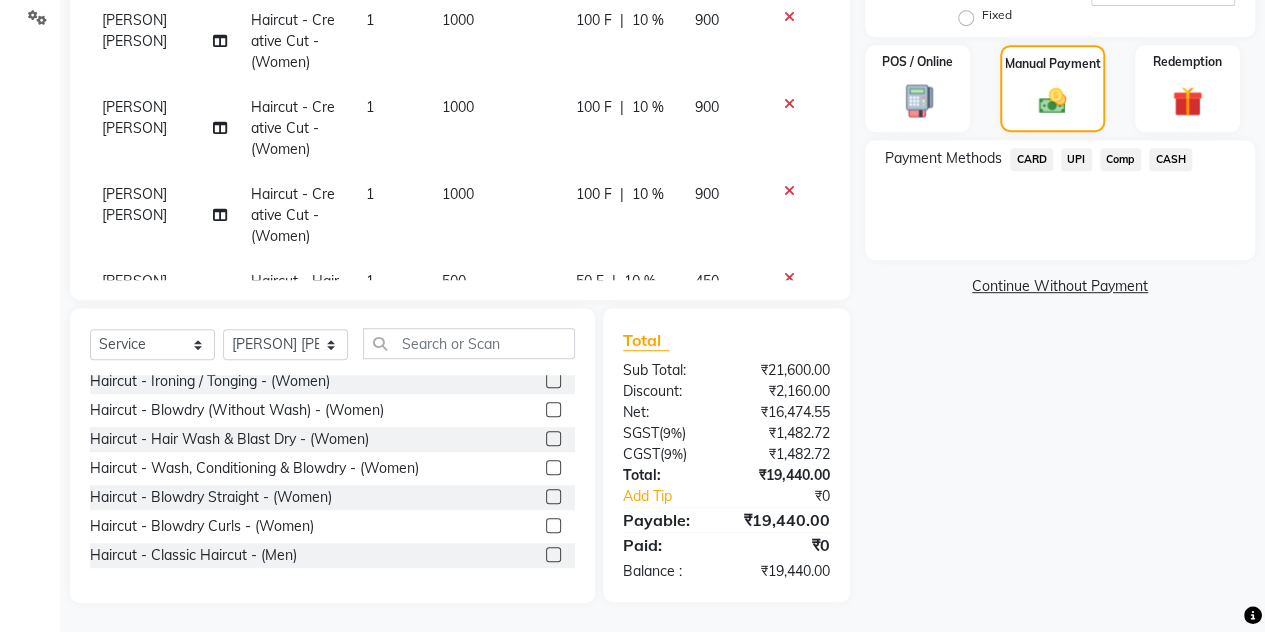 click on "CASH" 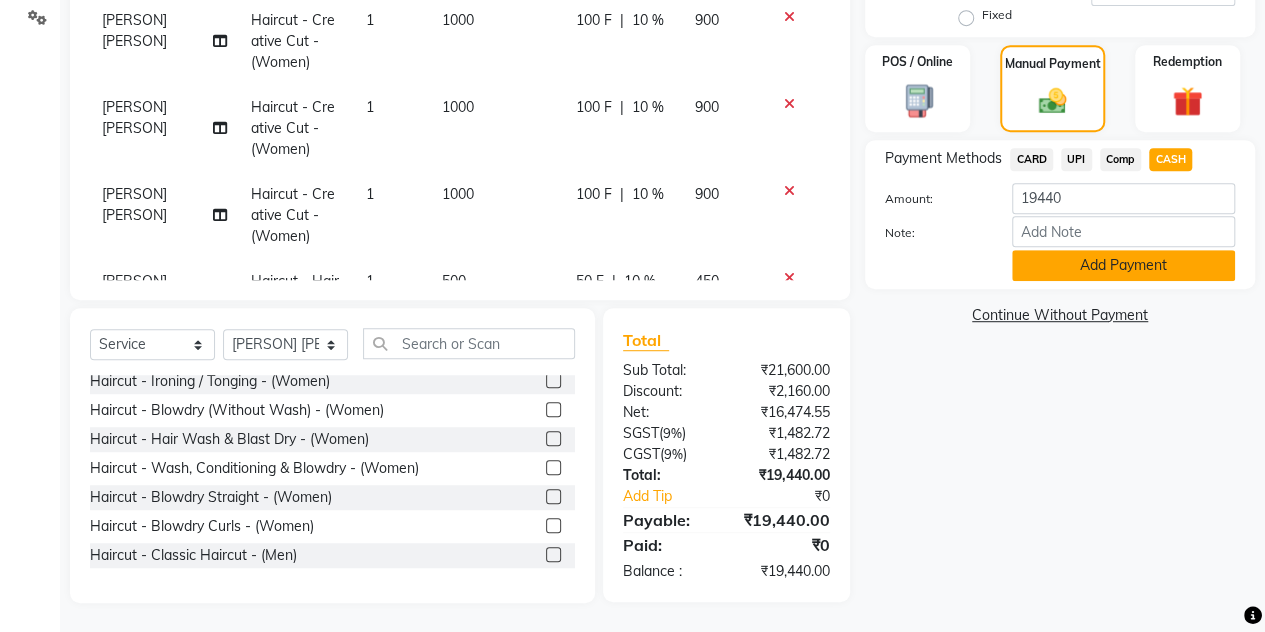 click on "Add Payment" 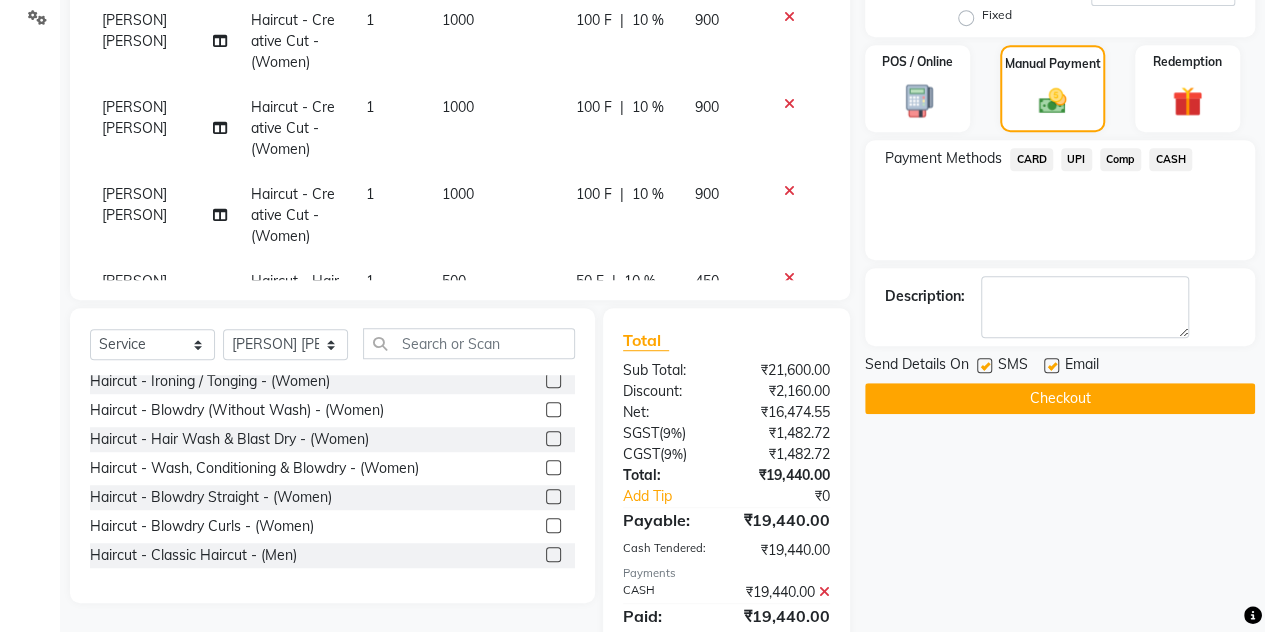 click on "Checkout" 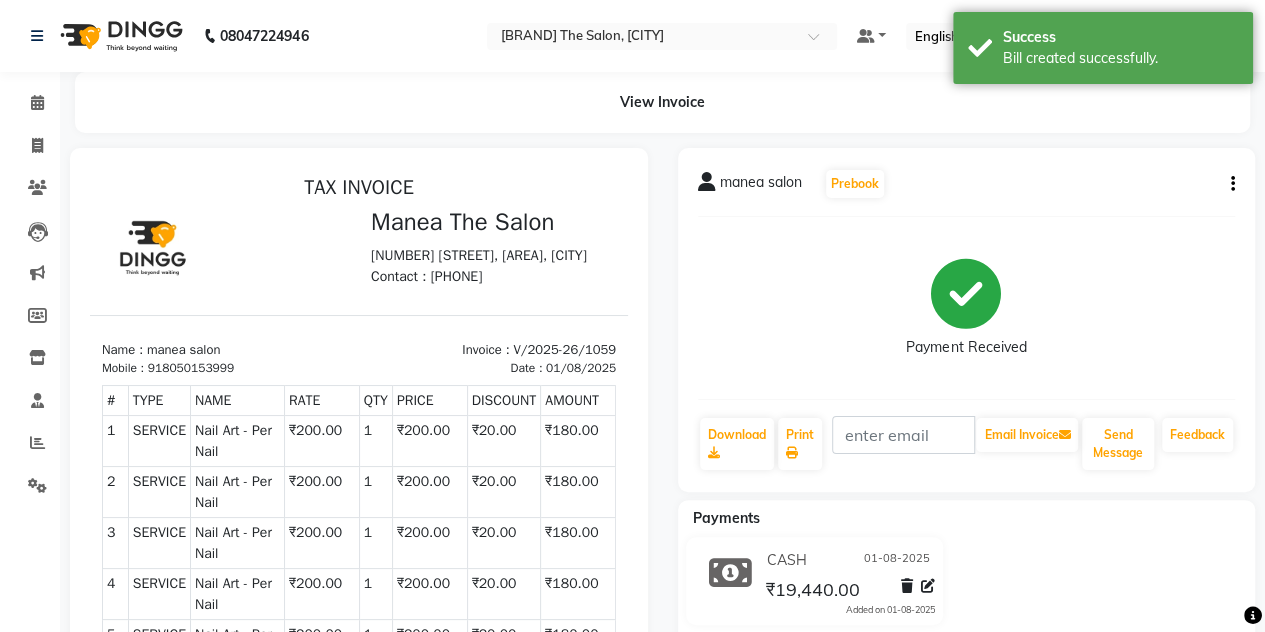 scroll, scrollTop: 0, scrollLeft: 0, axis: both 